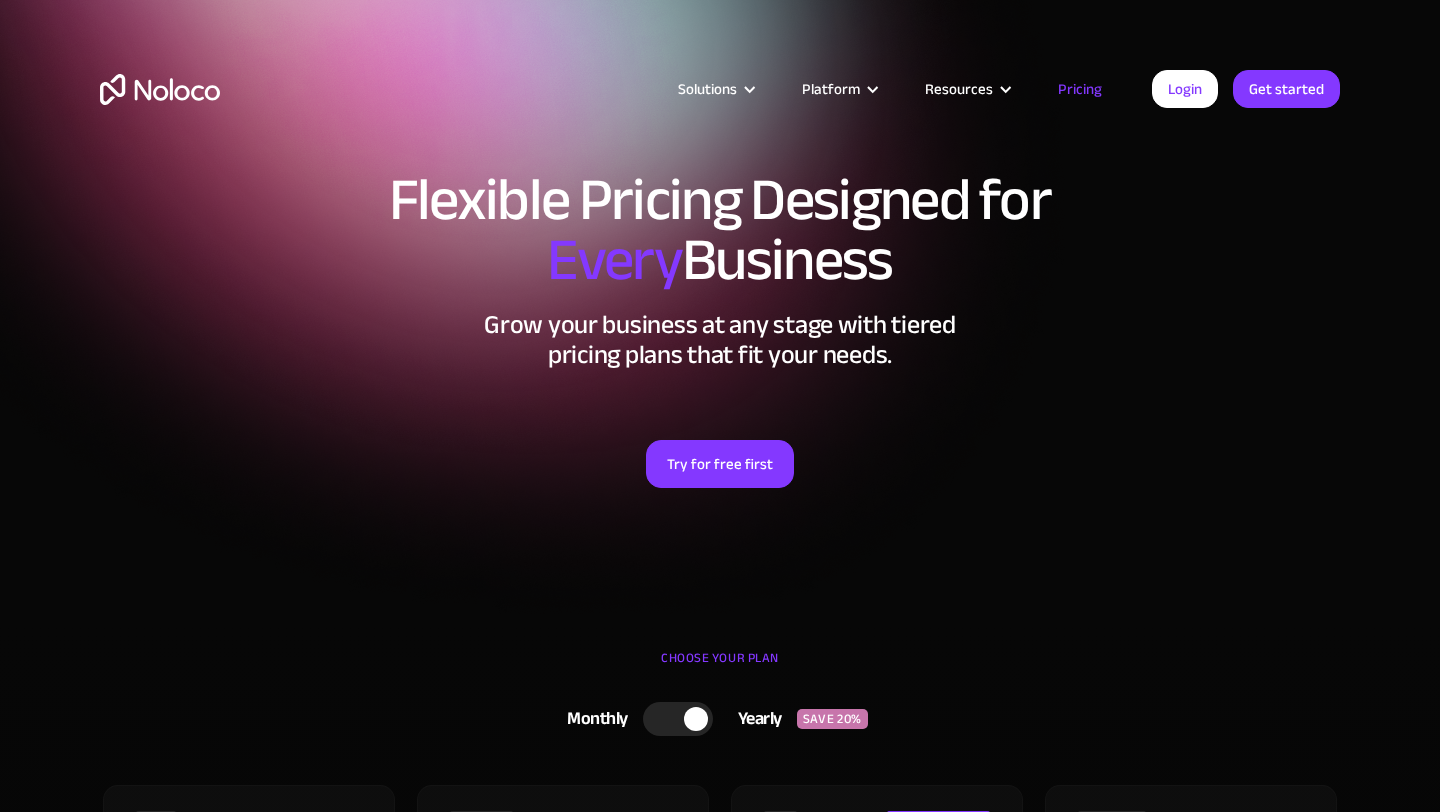 scroll, scrollTop: 0, scrollLeft: 0, axis: both 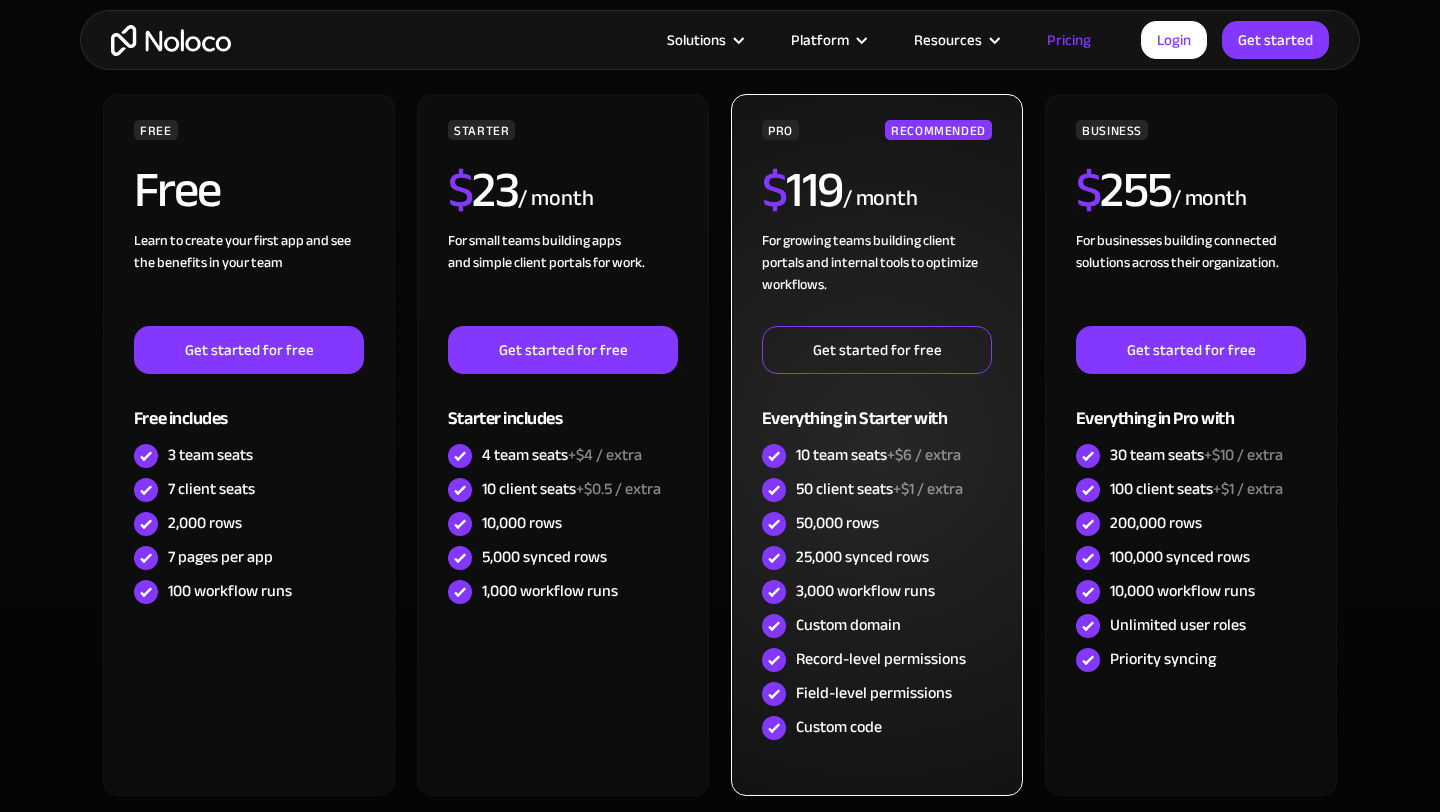 click on "Get started for free" at bounding box center (877, 350) 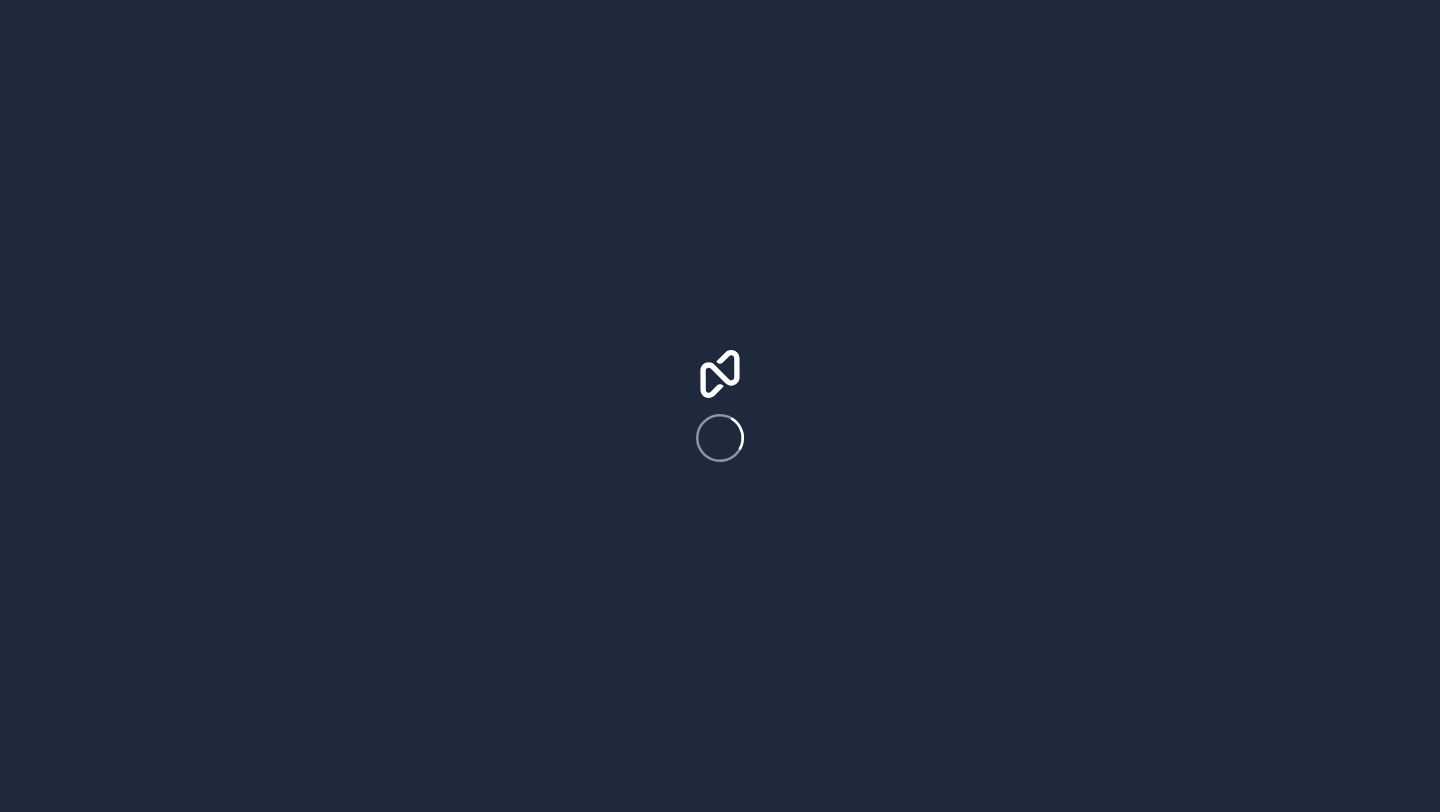 scroll, scrollTop: 0, scrollLeft: 0, axis: both 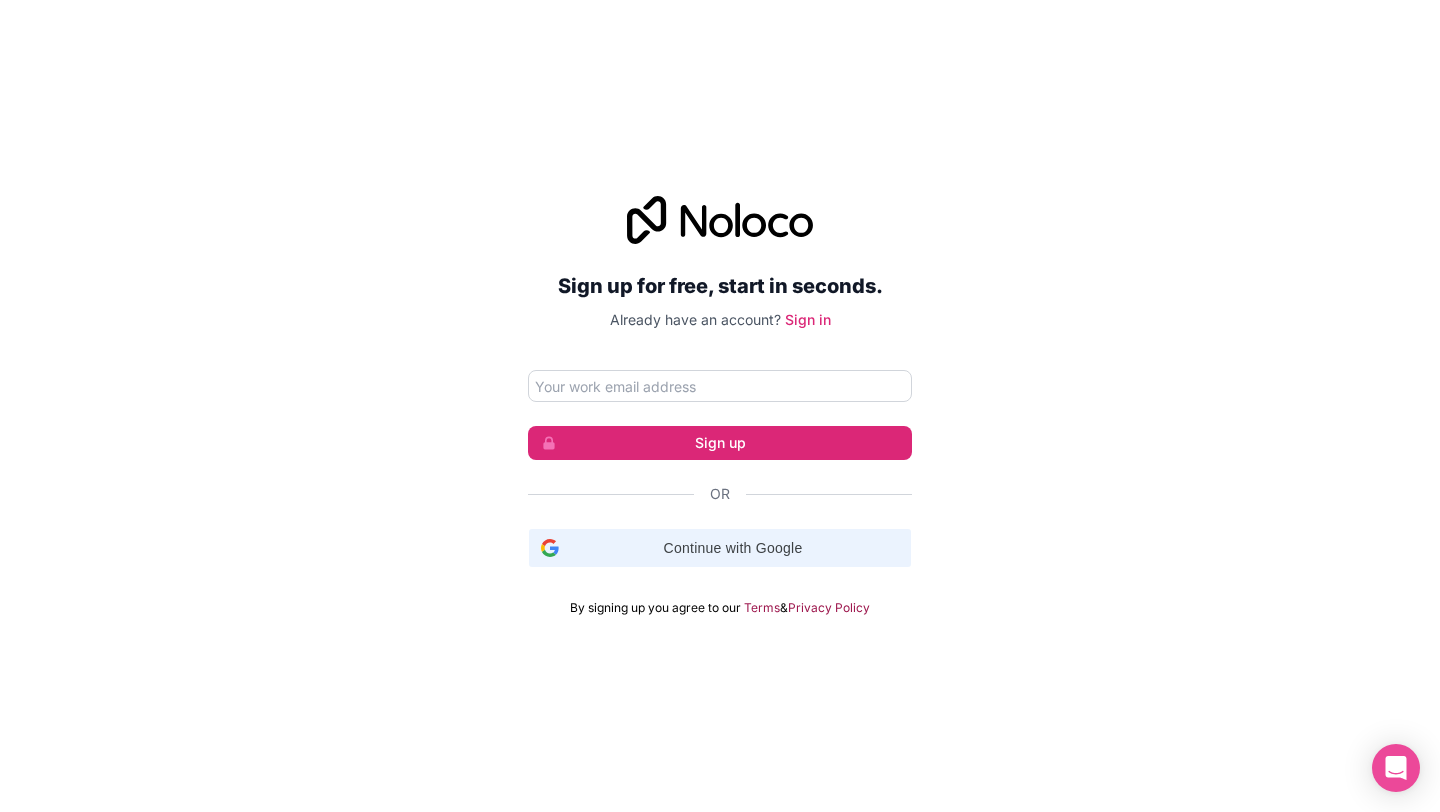click on "Continue with Google Continue with Google. Opens in new tab" at bounding box center [720, 548] 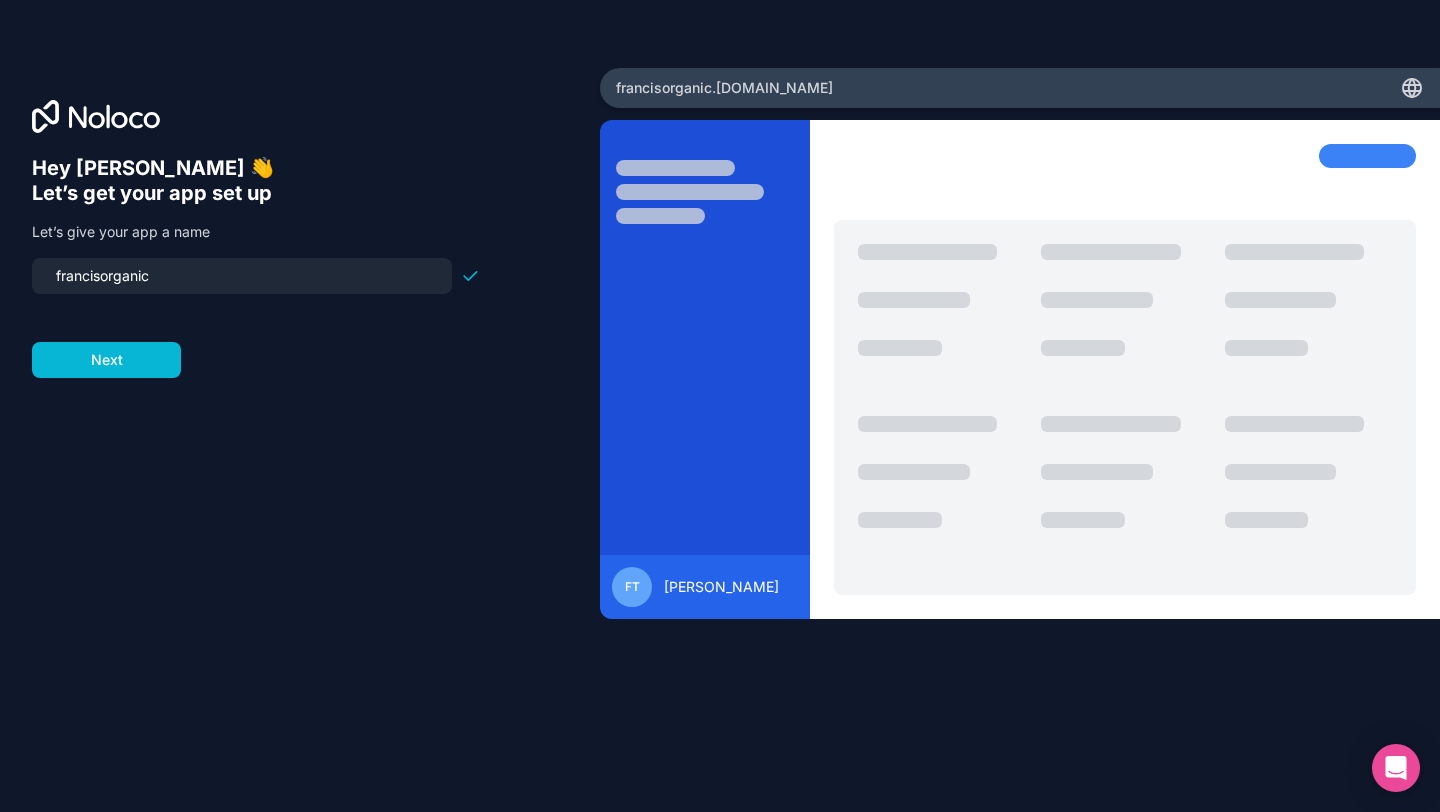 click on "francisorganic" at bounding box center (242, 276) 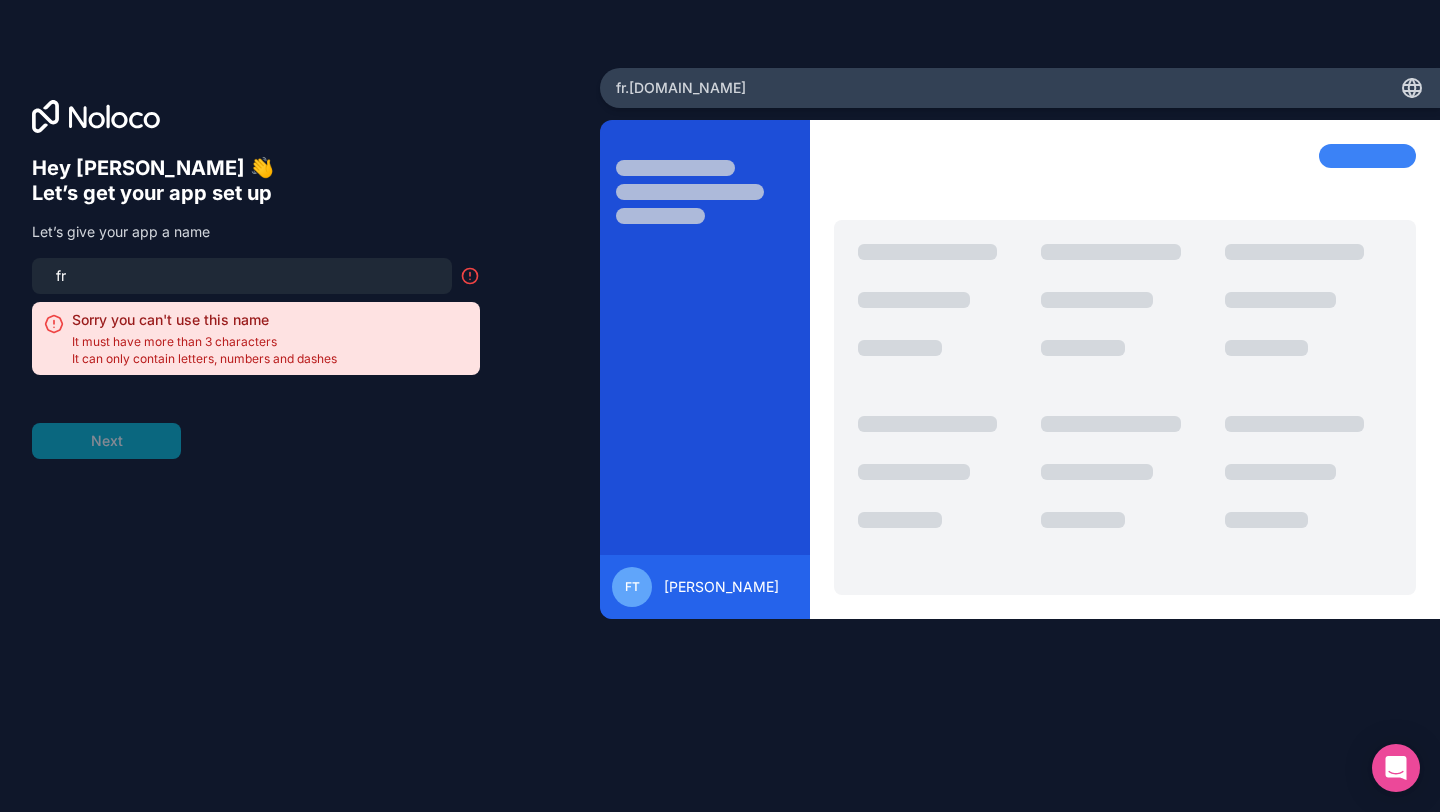 type on "f" 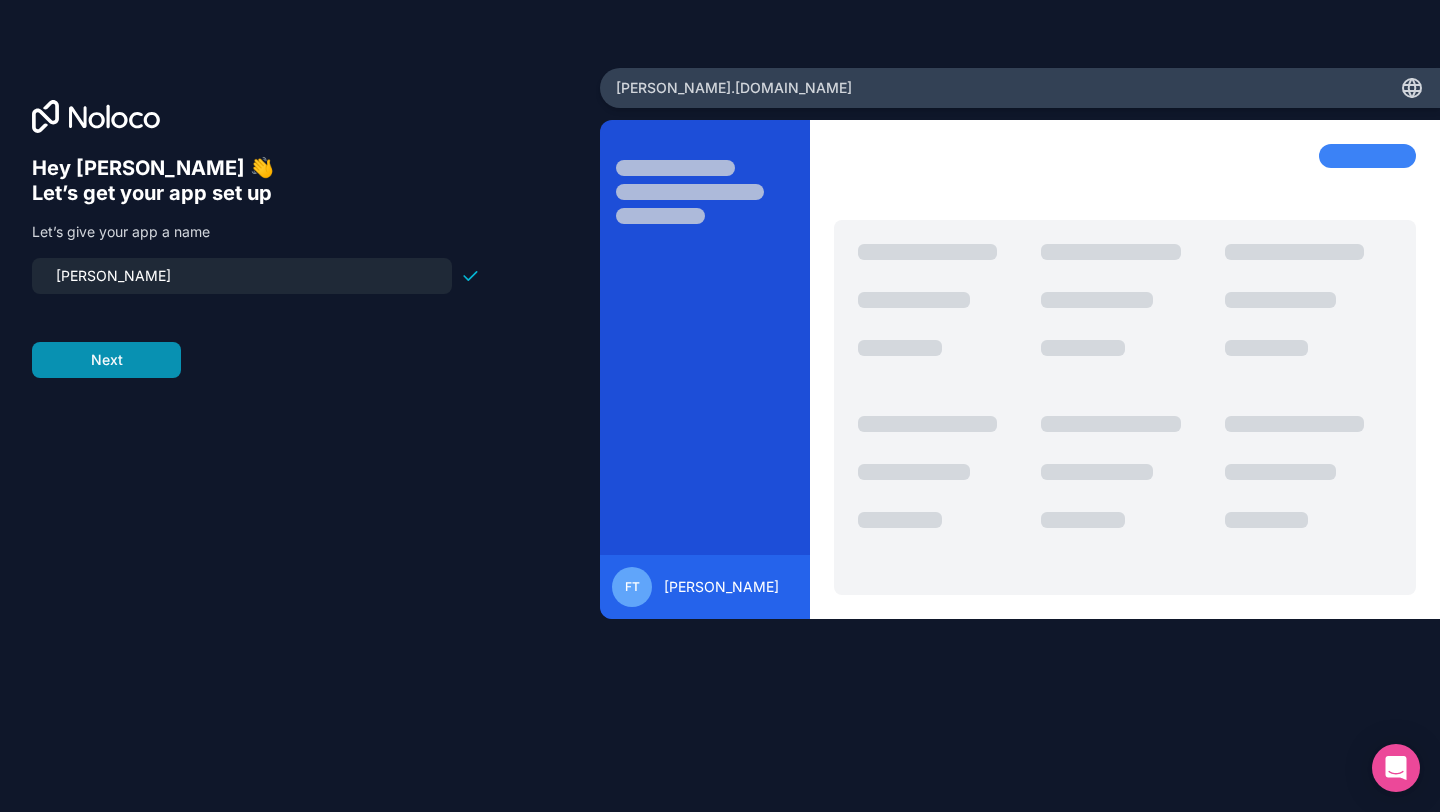 type on "[PERSON_NAME]" 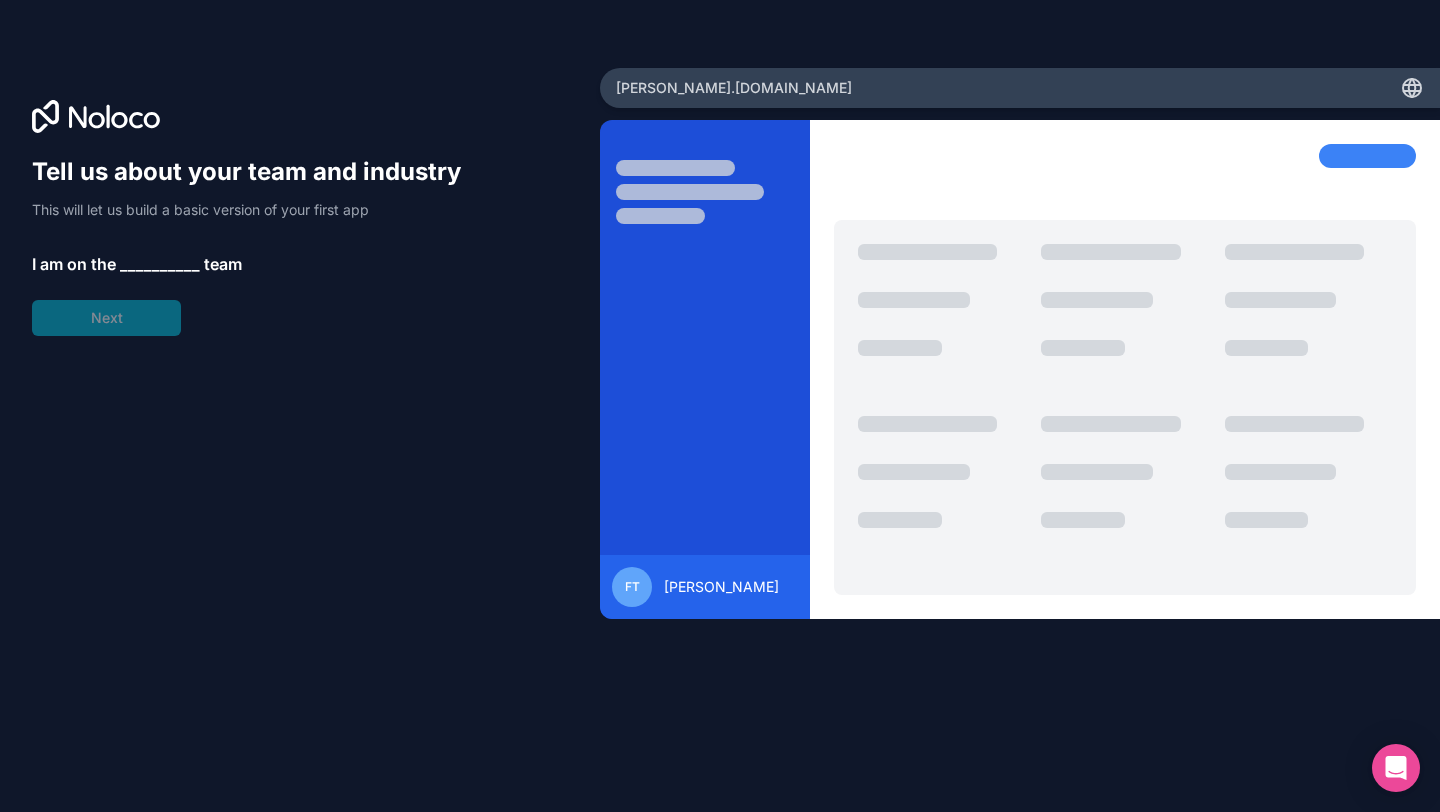 click on "__________" at bounding box center (160, 264) 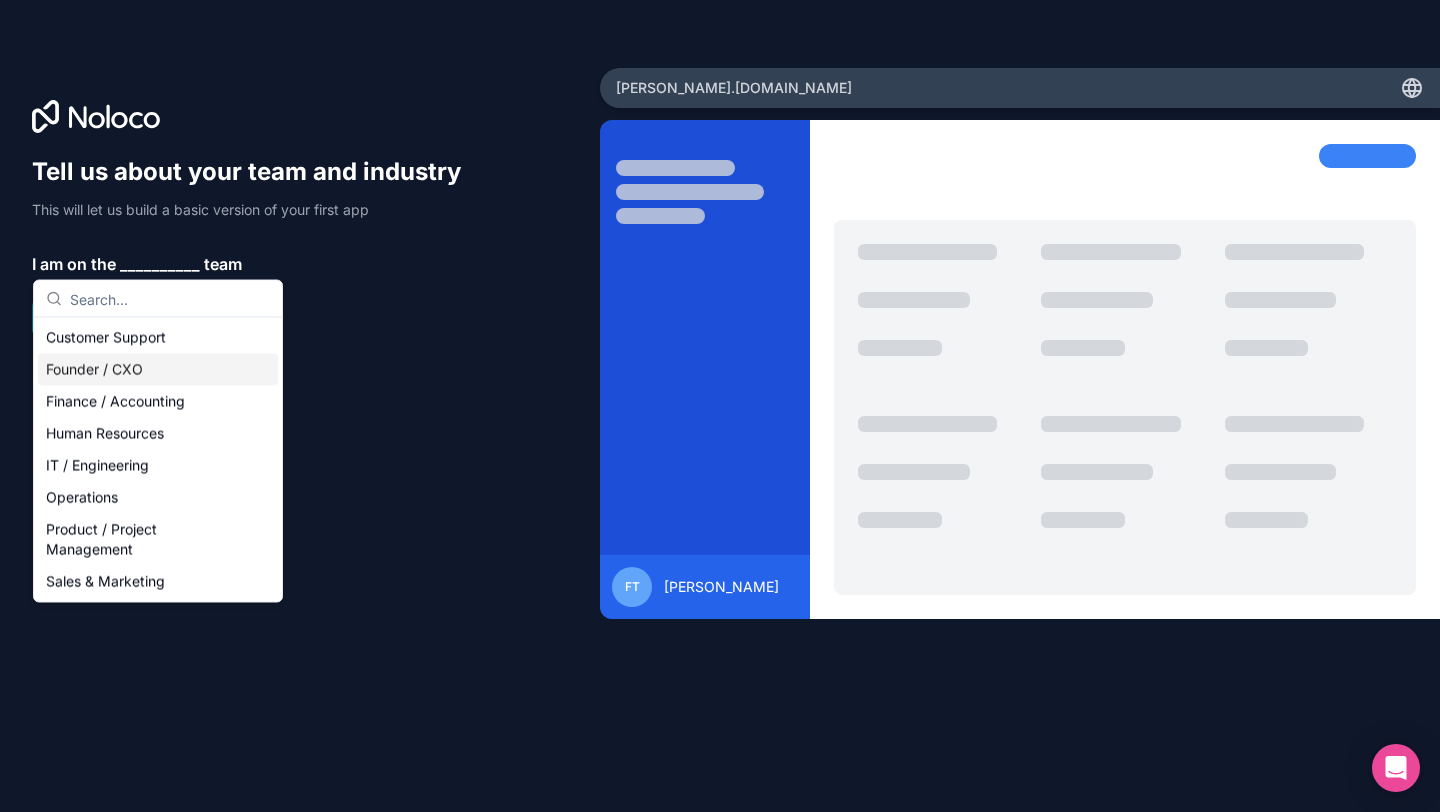 click on "Founder / CXO" at bounding box center [158, 370] 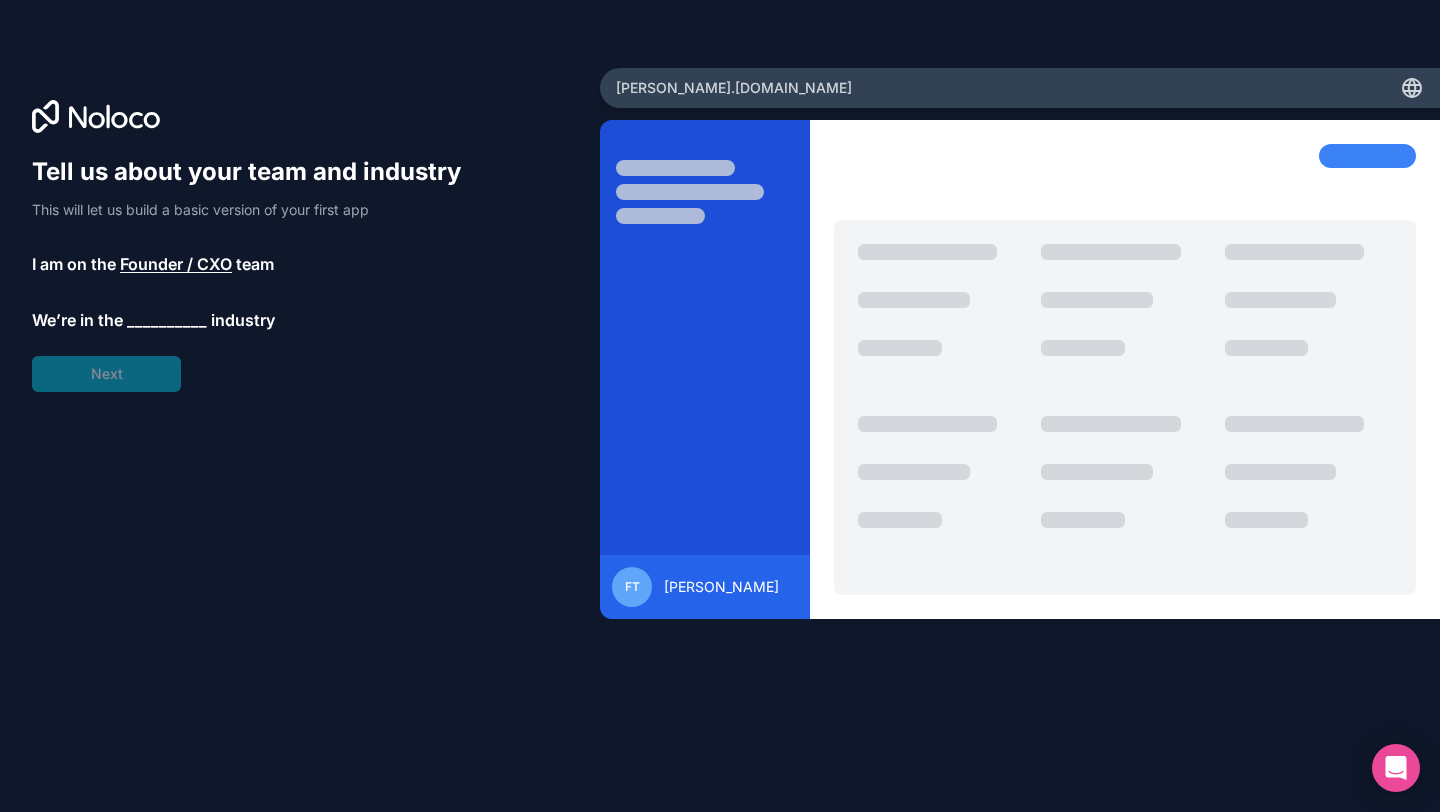 click on "__________" at bounding box center (167, 320) 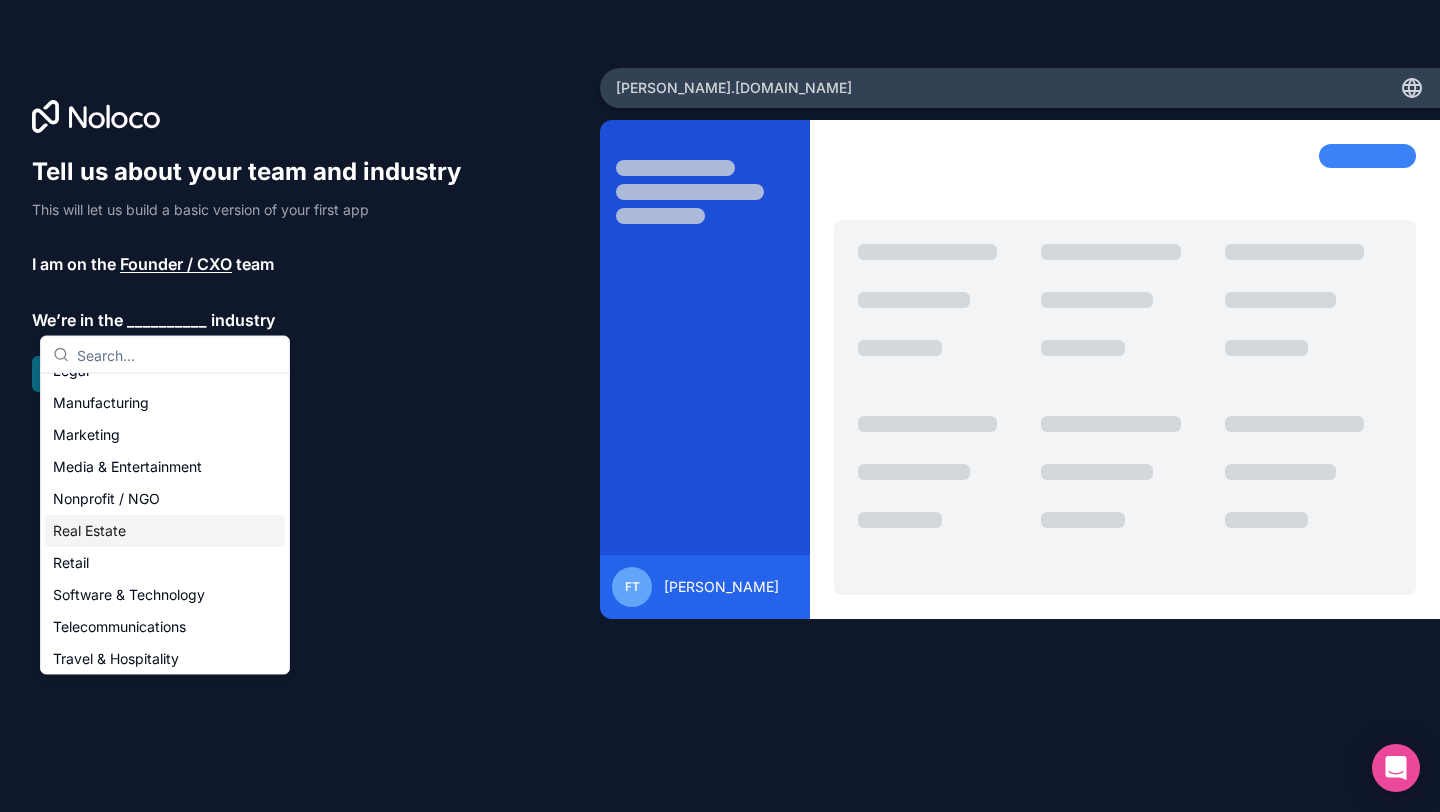 scroll, scrollTop: 283, scrollLeft: 0, axis: vertical 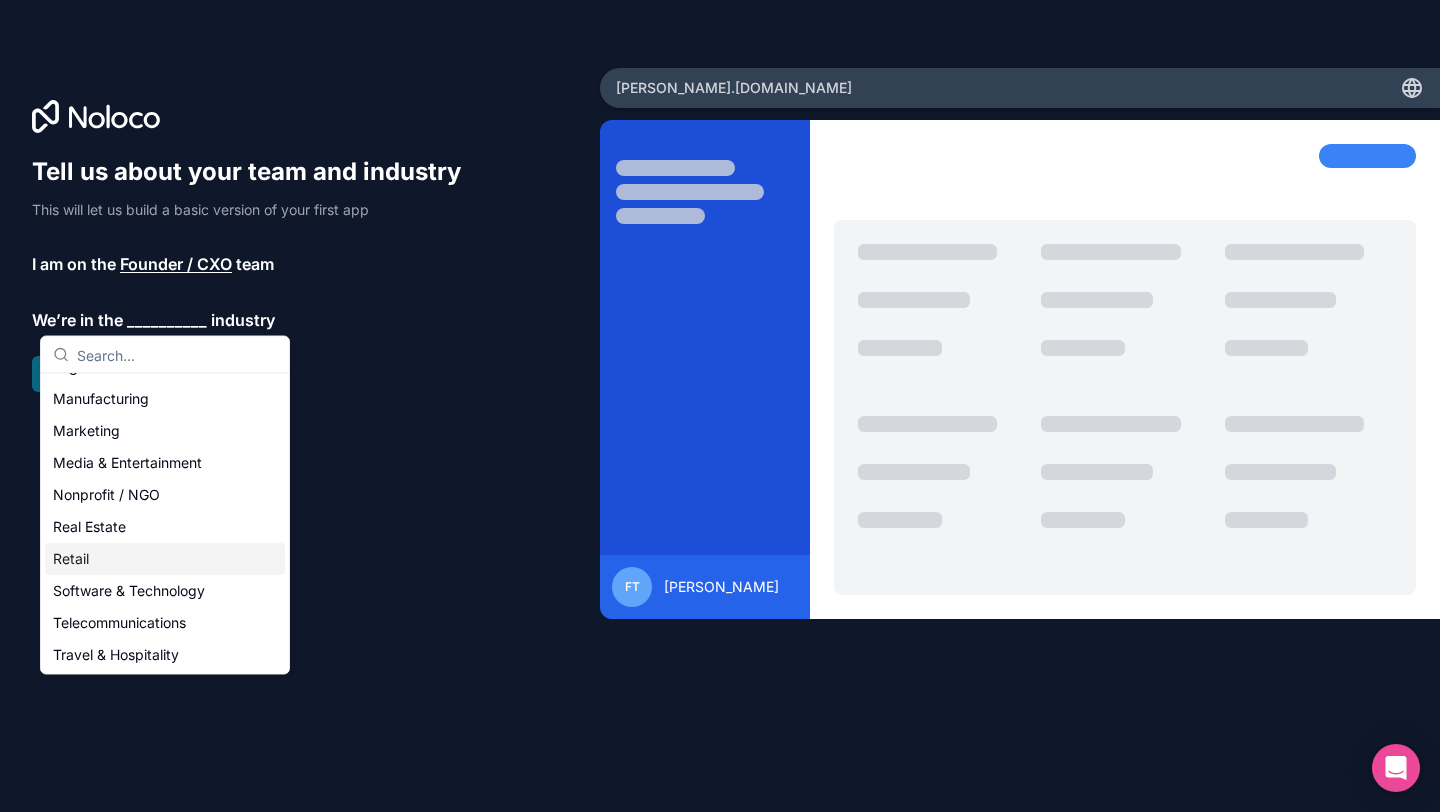 click on "Retail" at bounding box center [165, 559] 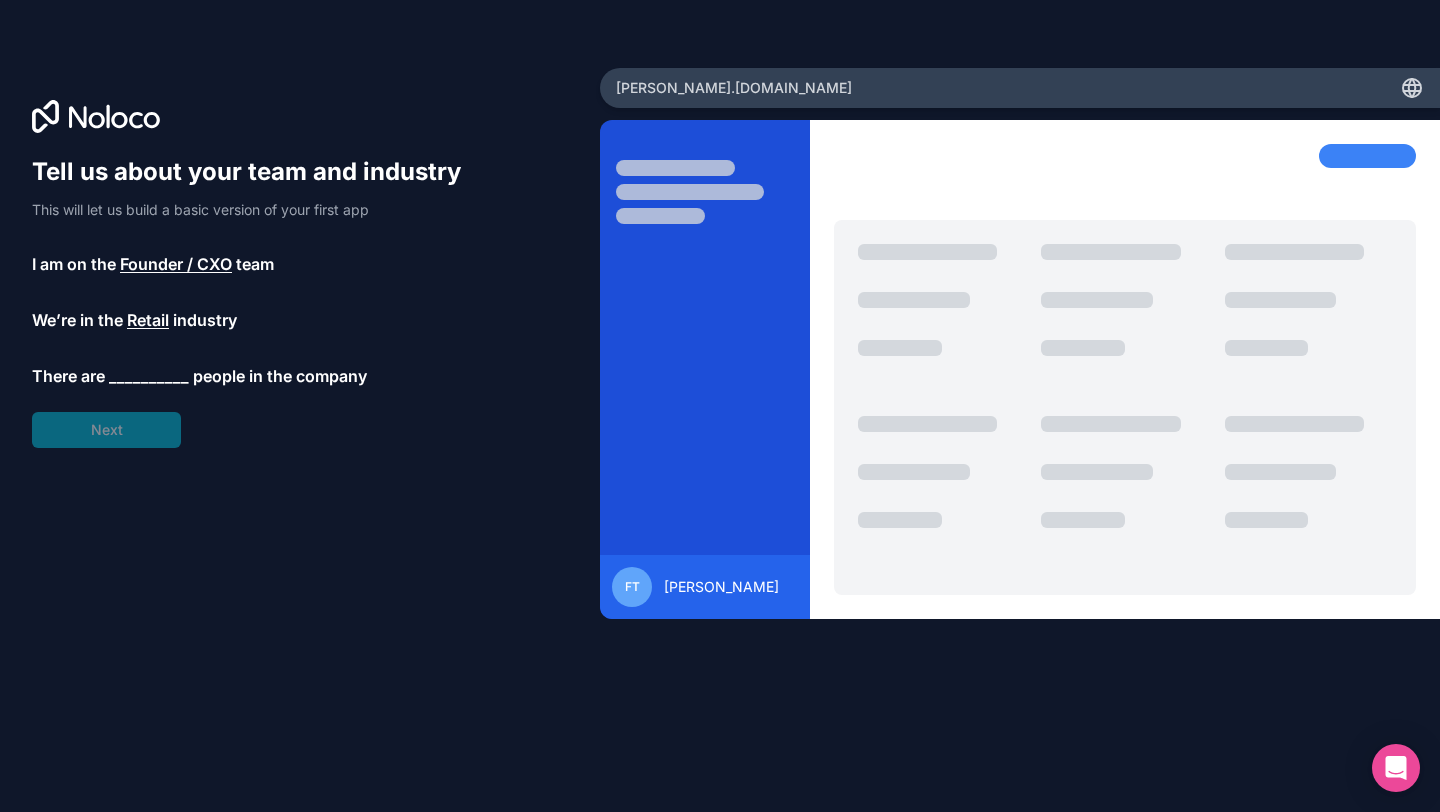 click on "__________" at bounding box center [149, 376] 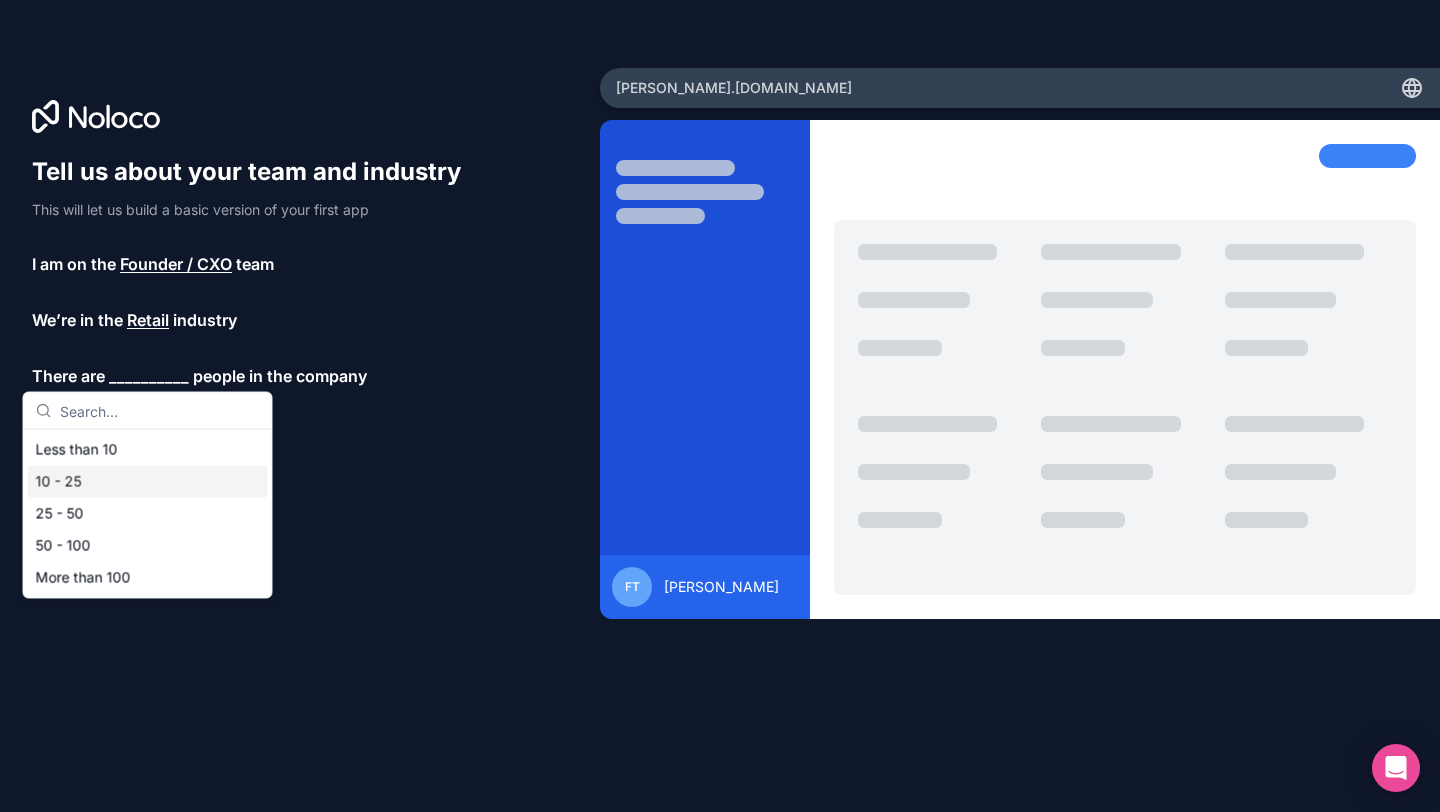 click on "10 - 25" at bounding box center [148, 482] 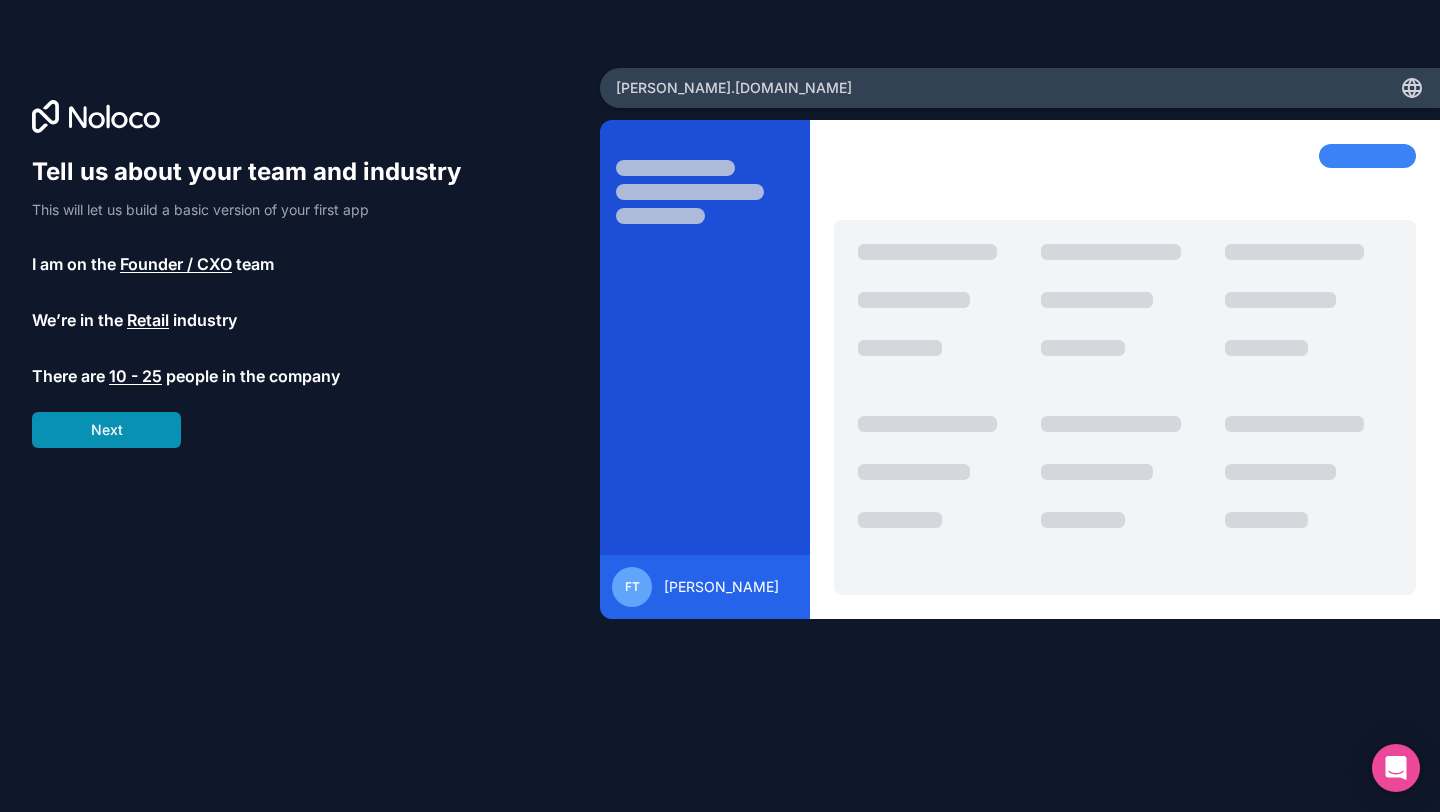 click on "Next" at bounding box center (106, 430) 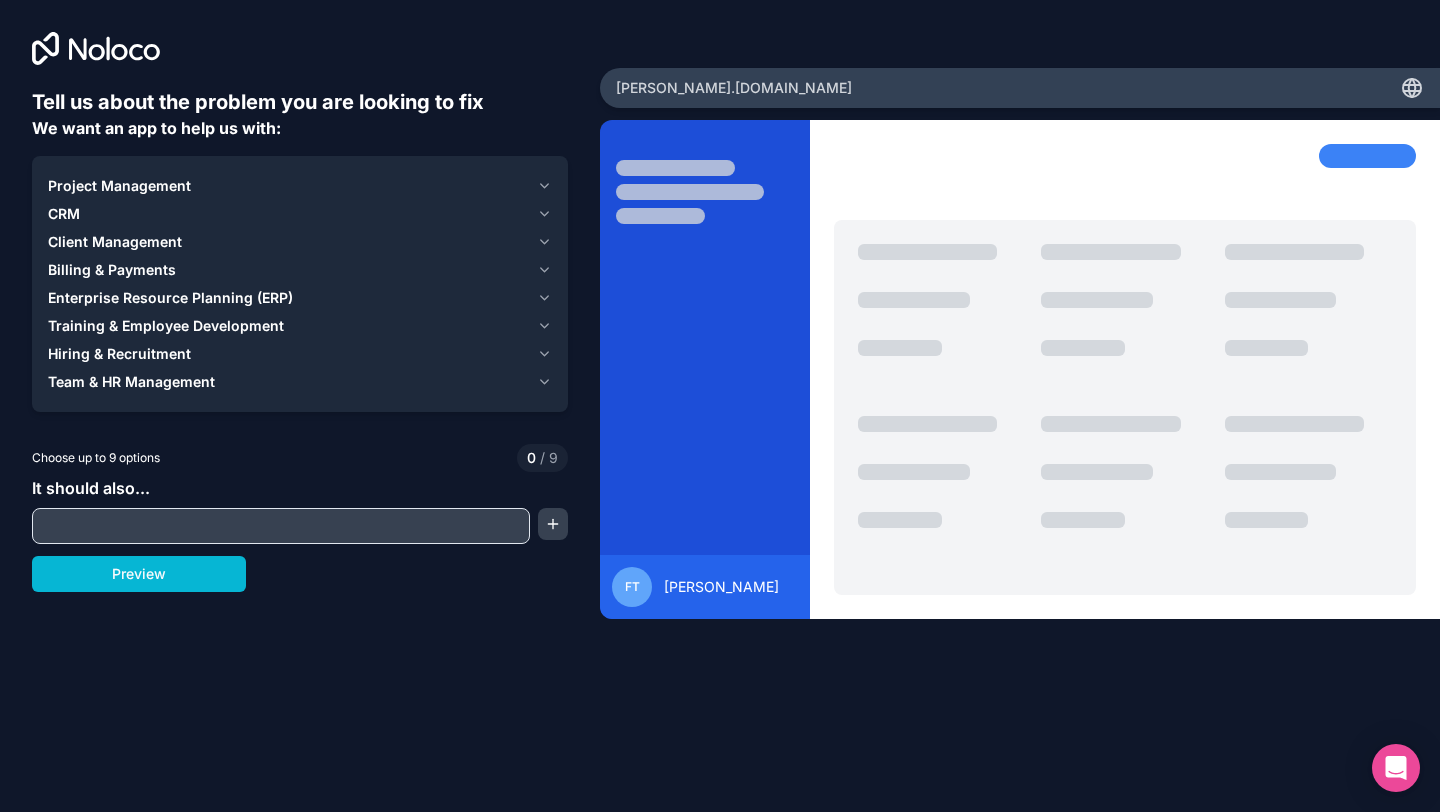 click 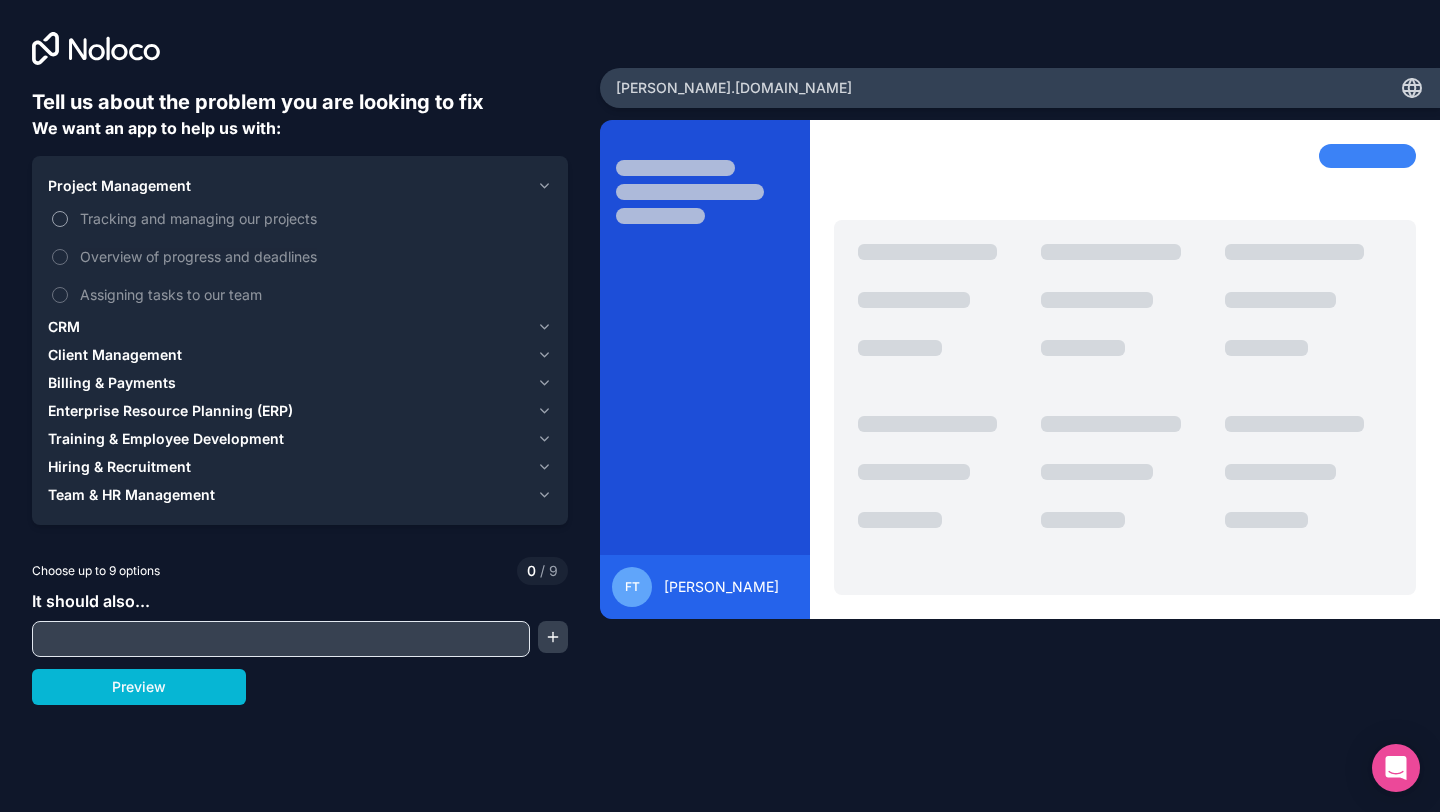 click on "Tracking and managing our projects" at bounding box center (314, 218) 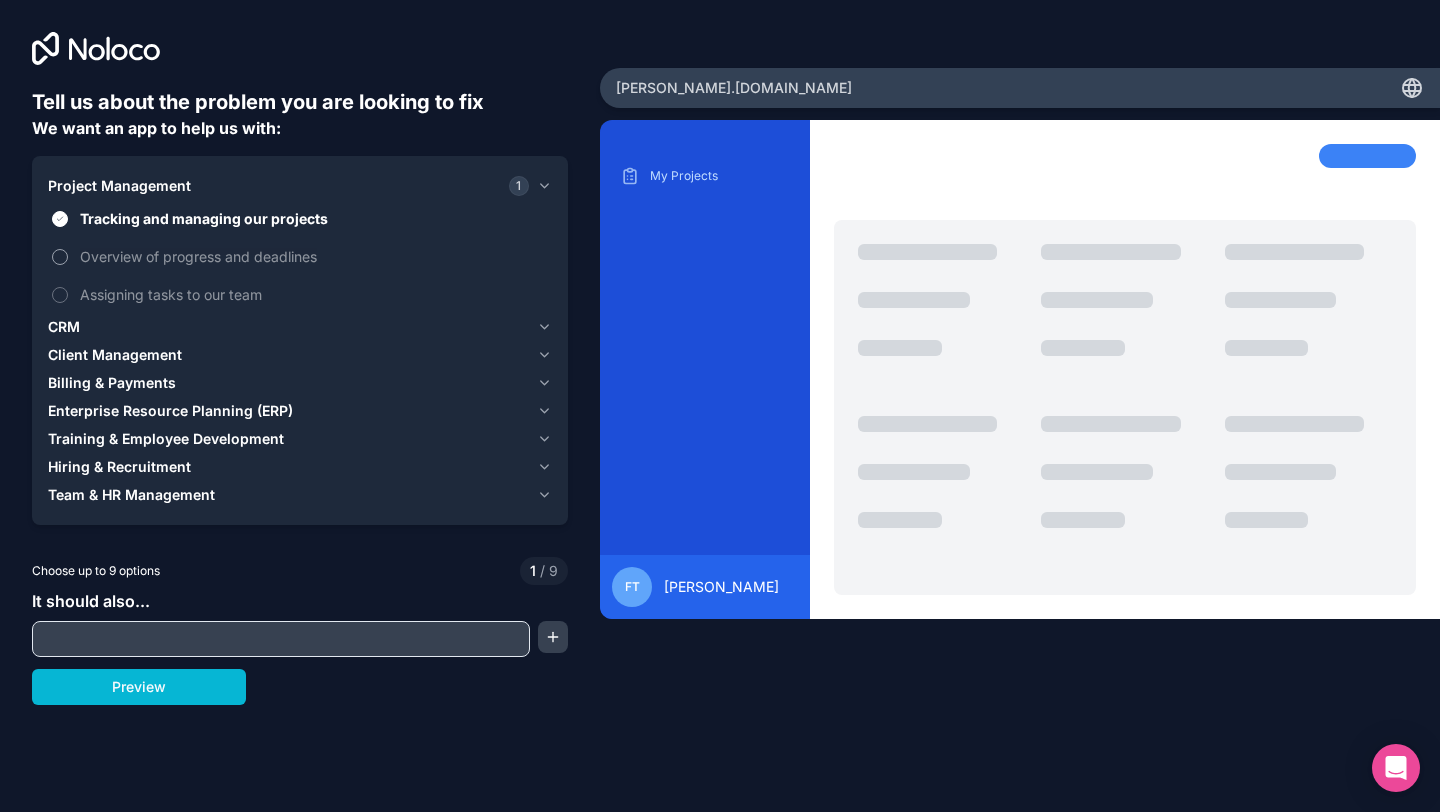 click on "Overview of progress and deadlines" at bounding box center [314, 256] 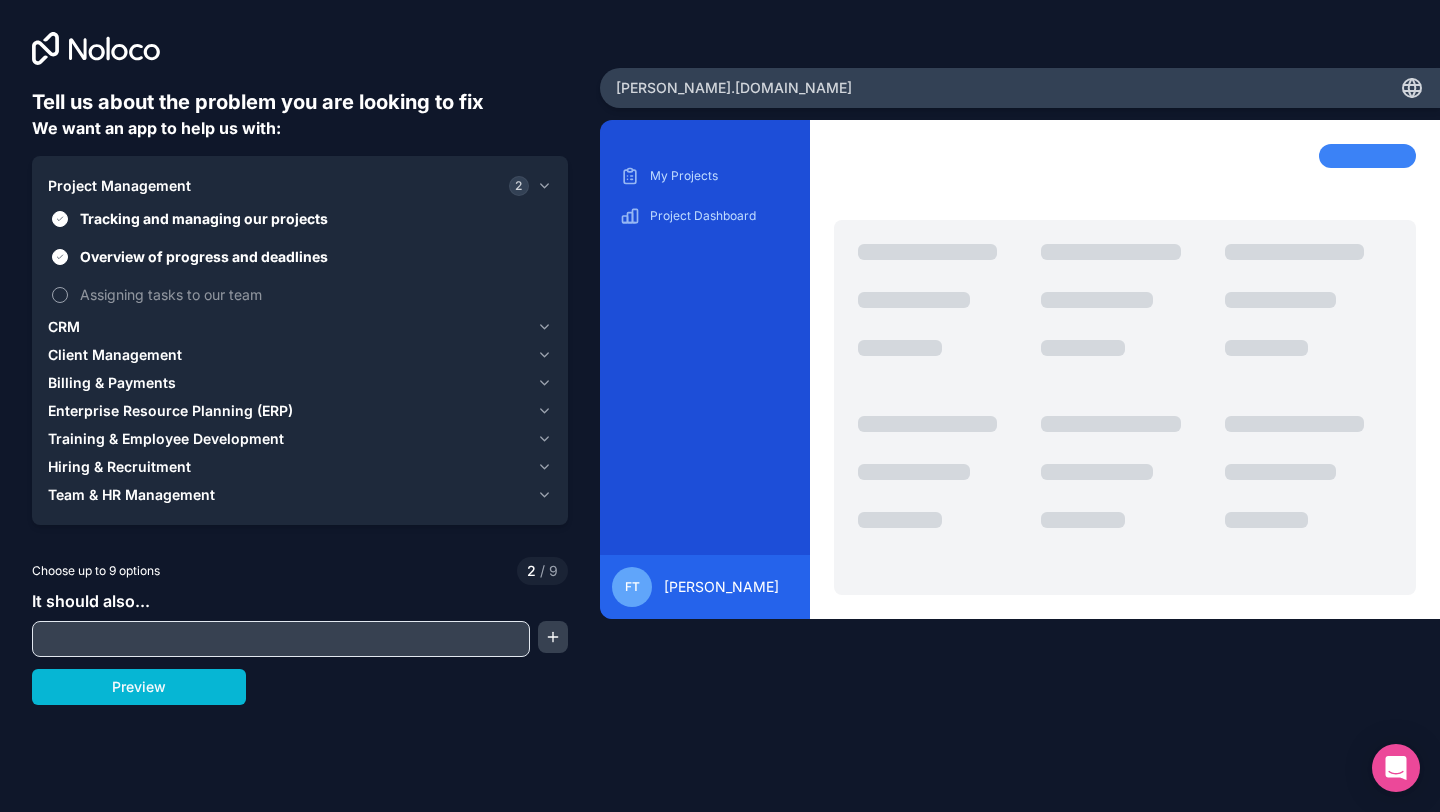 click on "Assigning tasks to our team" at bounding box center [314, 294] 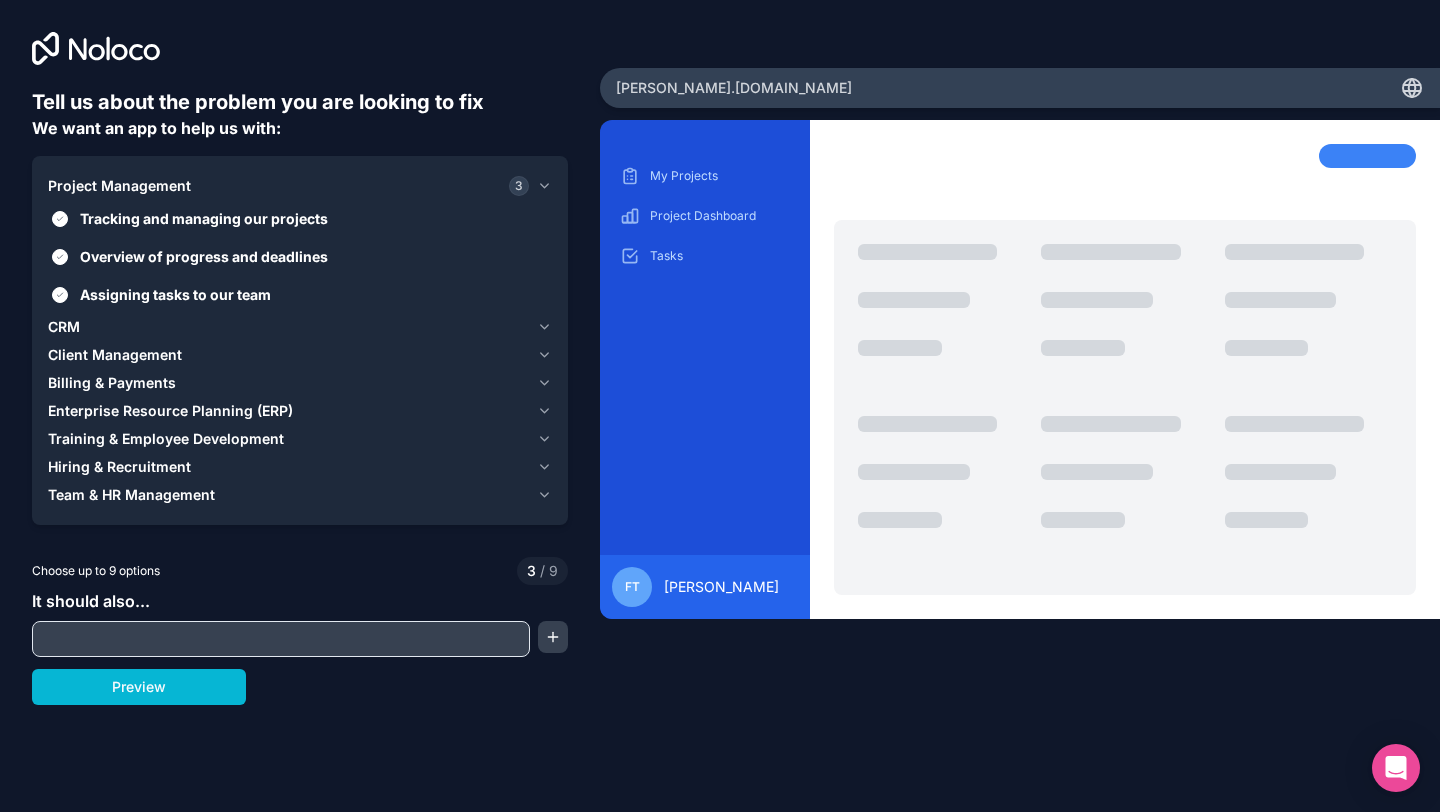 click 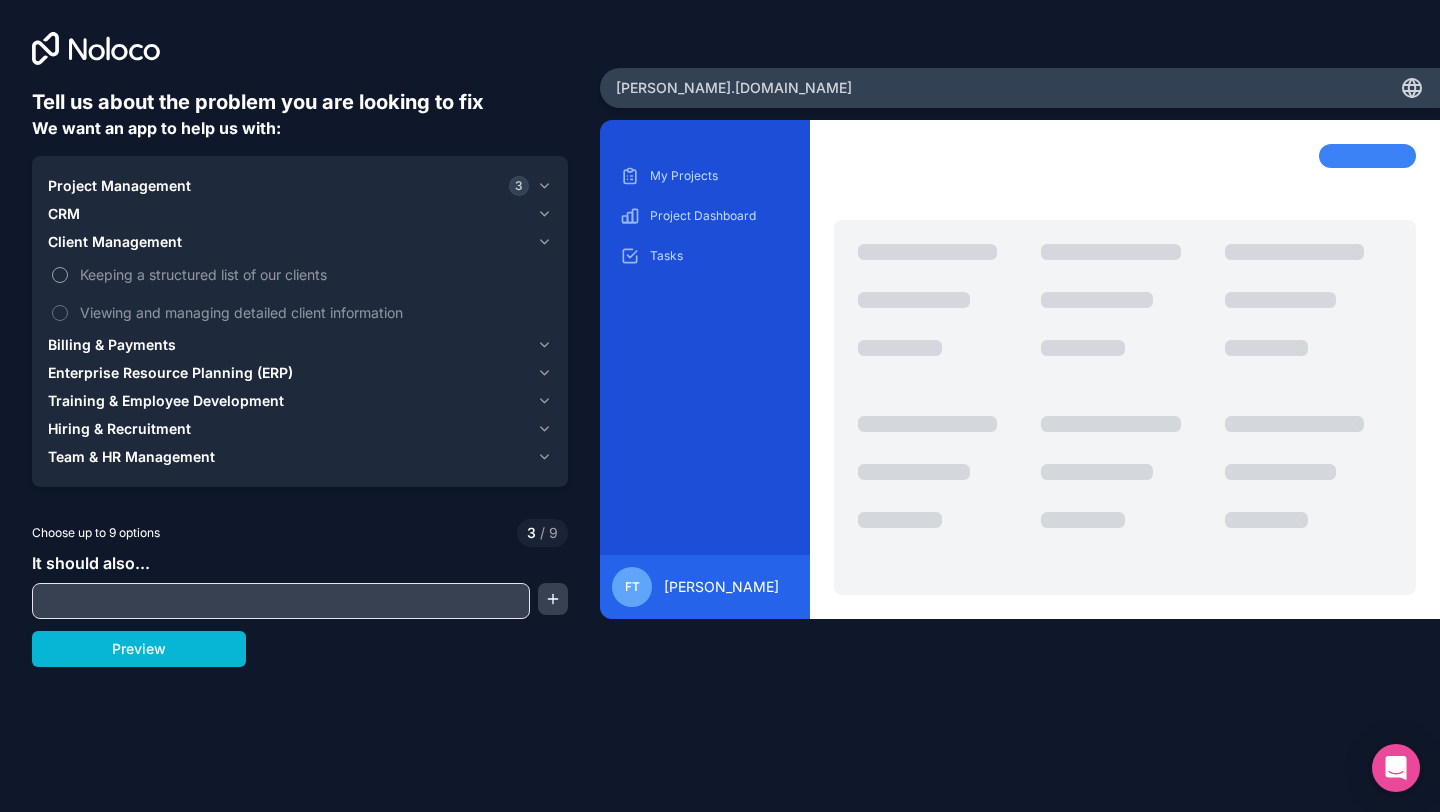 click on "Keeping a structured list of our clients" at bounding box center (314, 274) 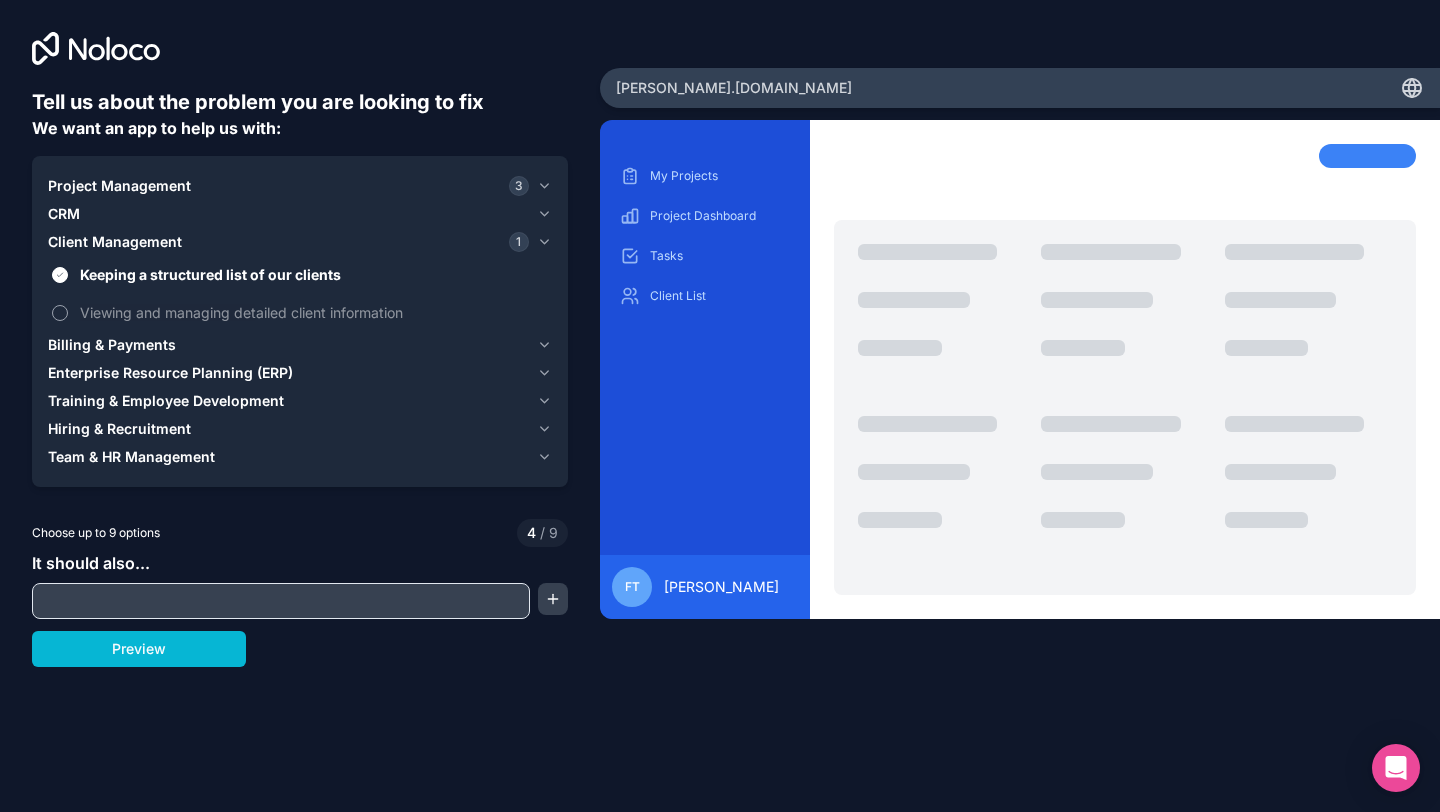 click on "Viewing and managing detailed client information" at bounding box center [314, 312] 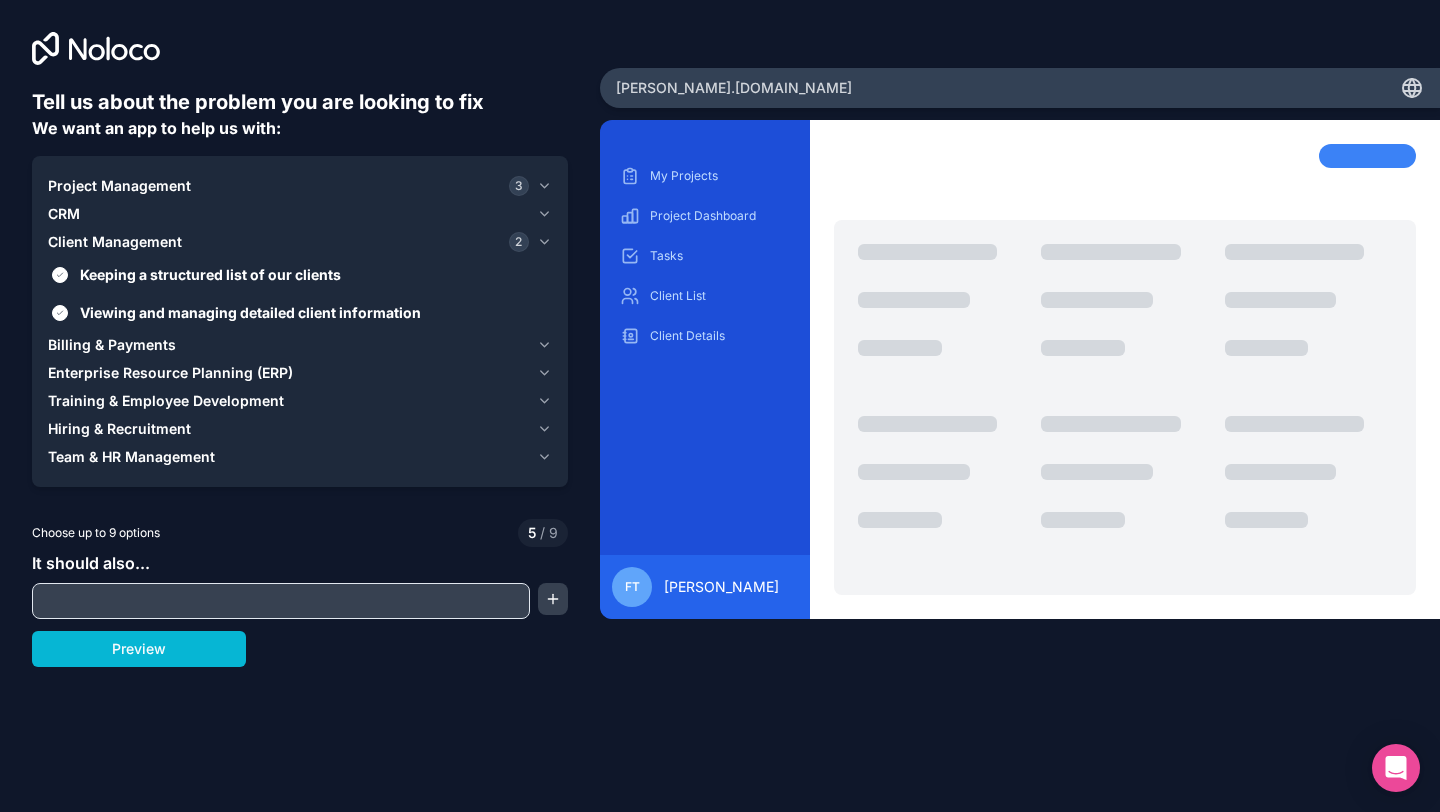 click on "Enterprise Resource Planning (ERP)" at bounding box center (288, 373) 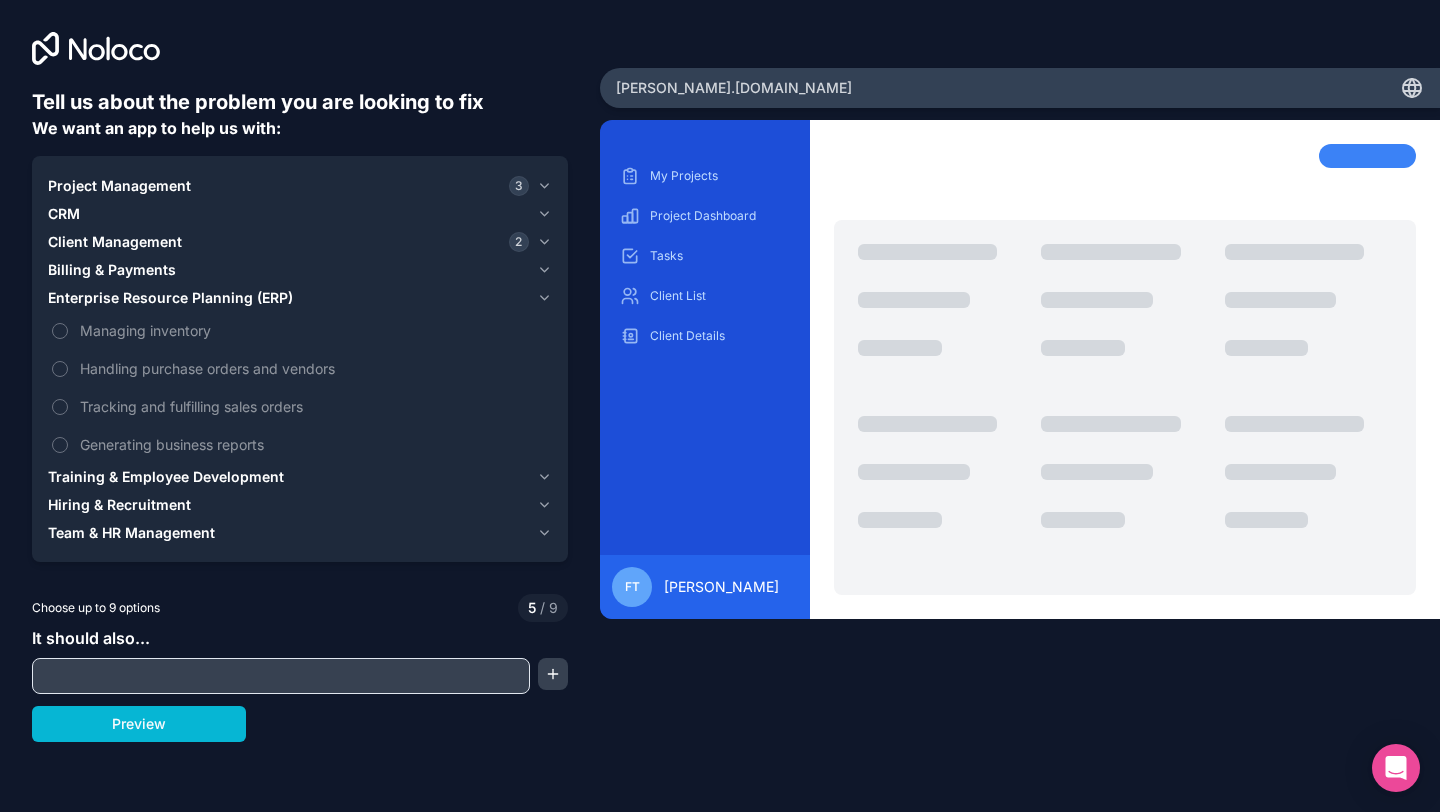 click on "Team & HR Management" at bounding box center [131, 533] 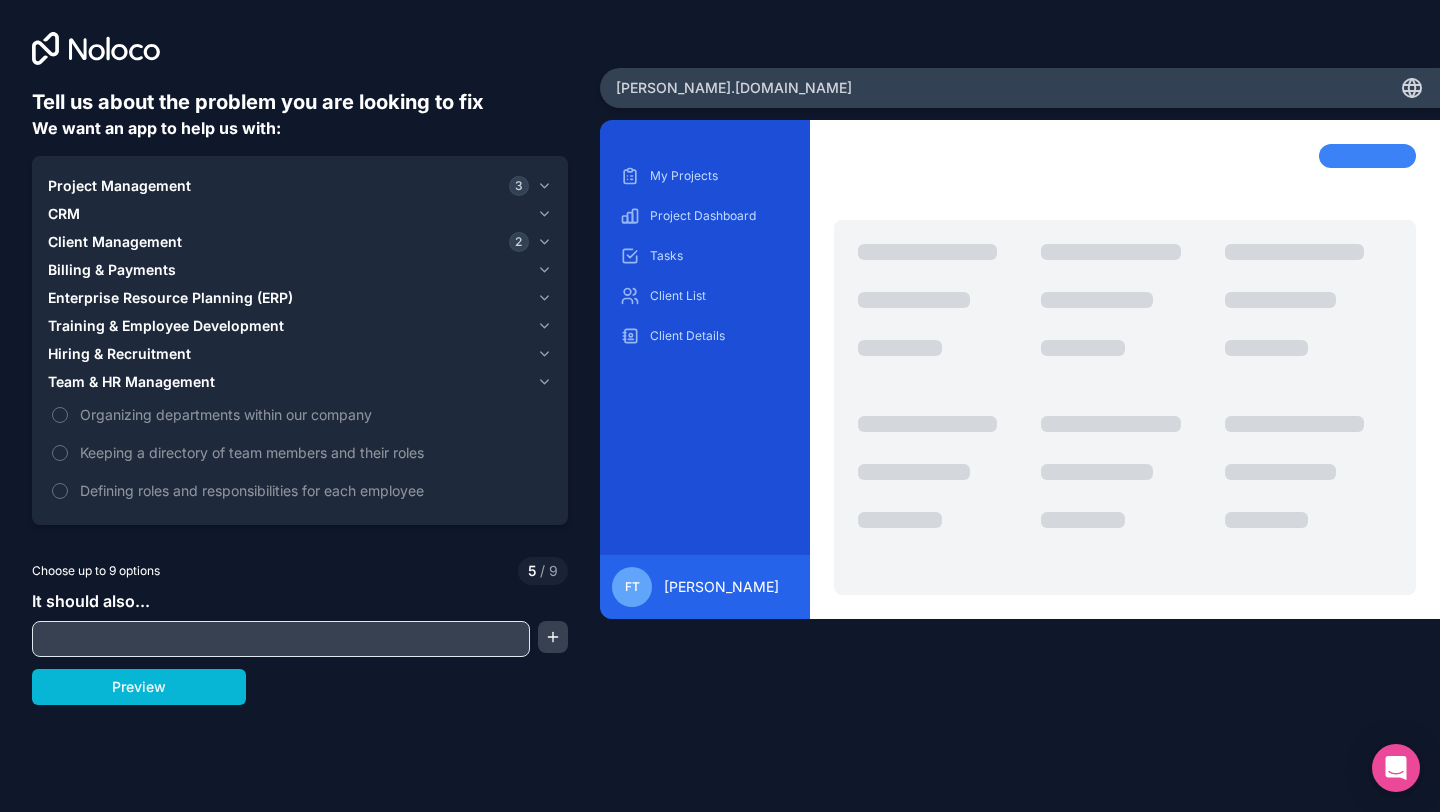 click on "Hiring & Recruitment" at bounding box center (119, 354) 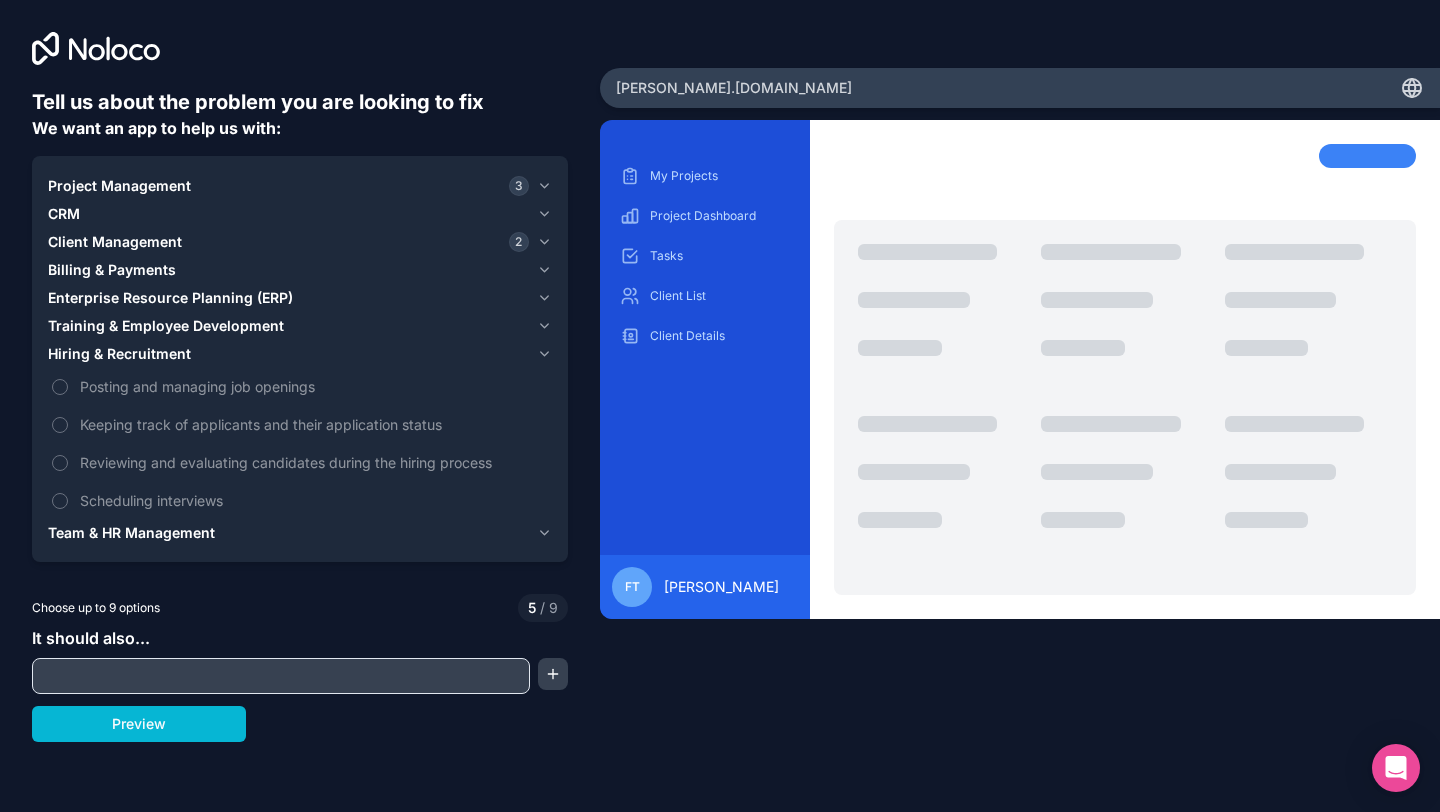 click on "Training & Employee Development" at bounding box center [166, 326] 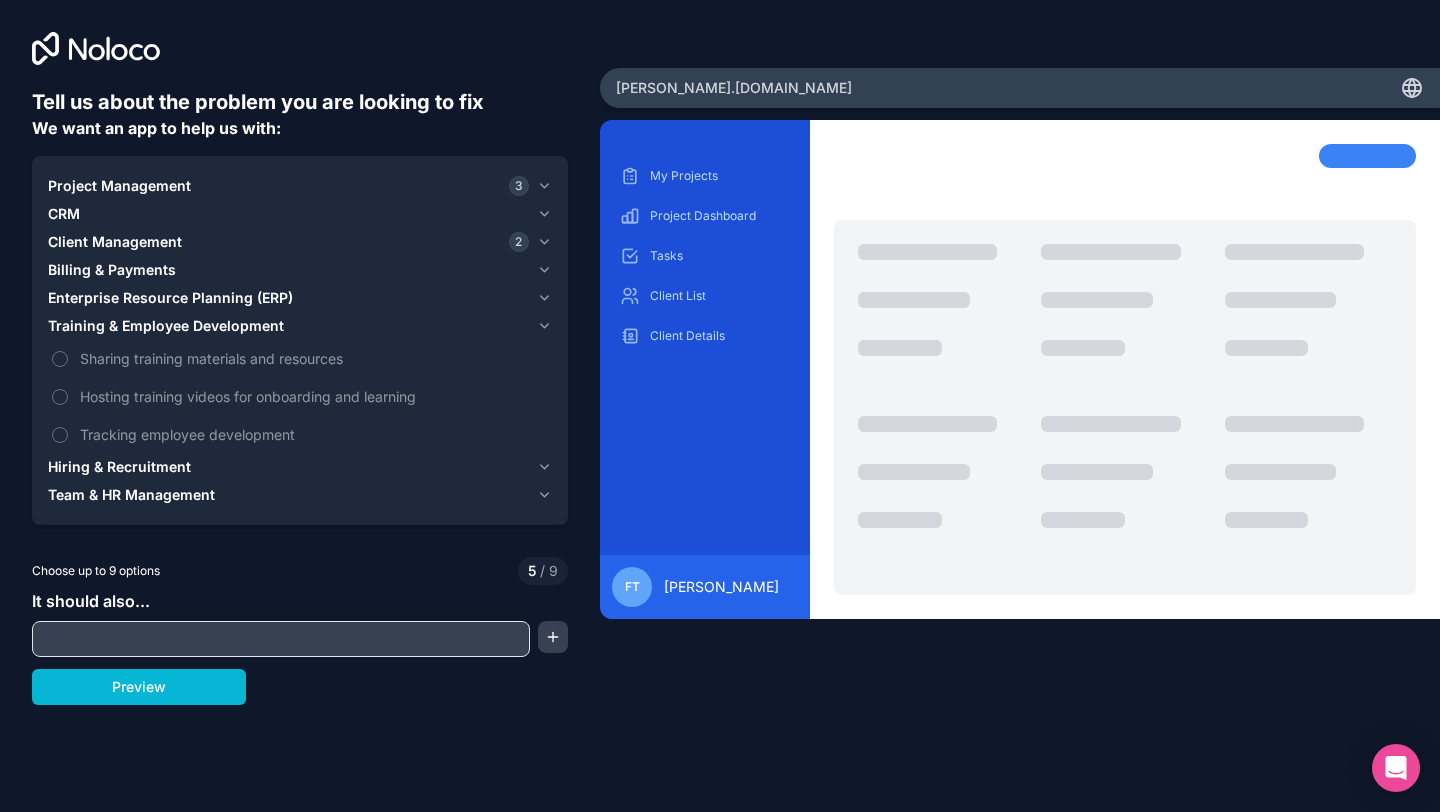 click on "Enterprise Resource Planning (ERP)" at bounding box center [170, 298] 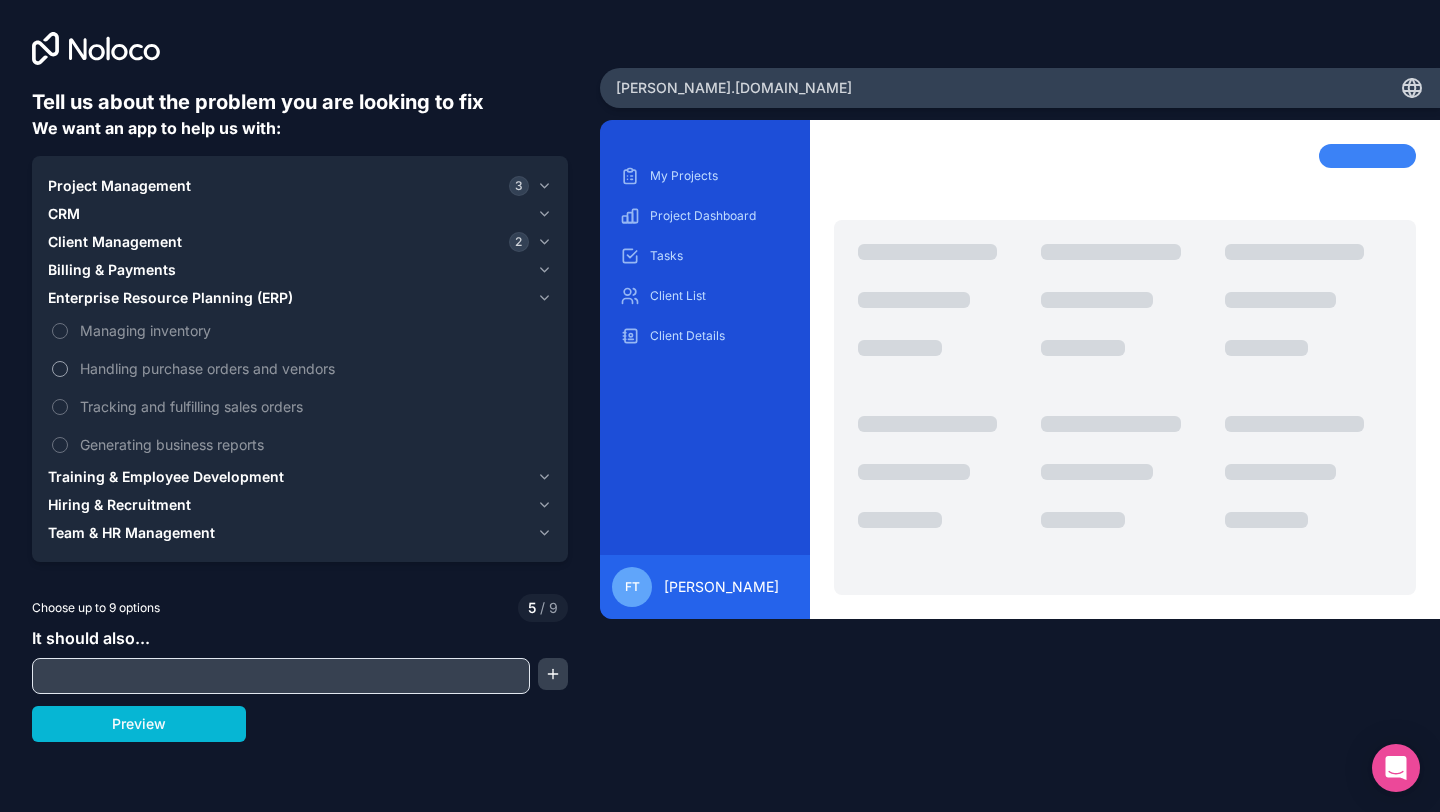 click on "Handling purchase orders and vendors" at bounding box center [314, 368] 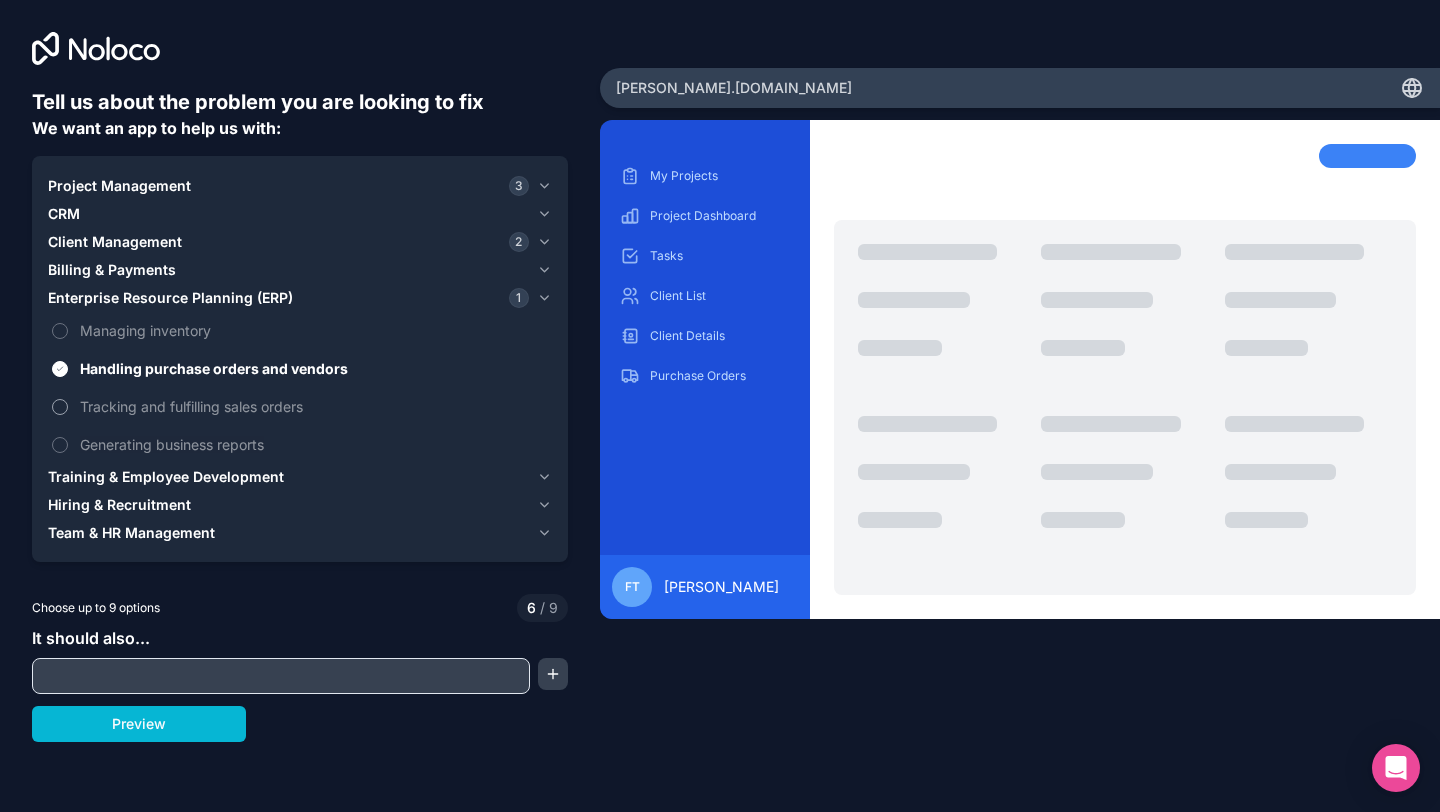 click on "Tracking and fulfilling sales orders" at bounding box center (314, 406) 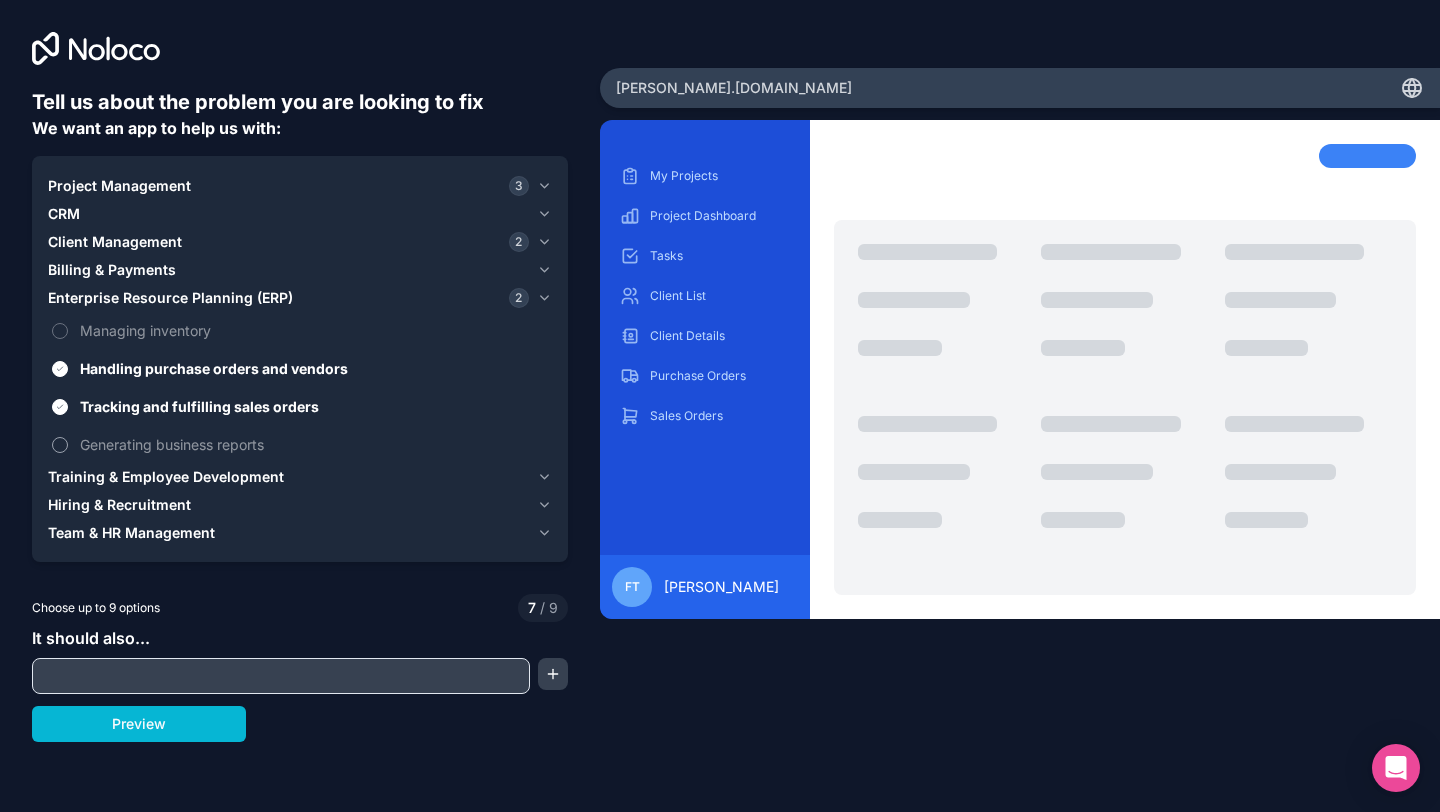 click on "Generating business reports" at bounding box center (314, 444) 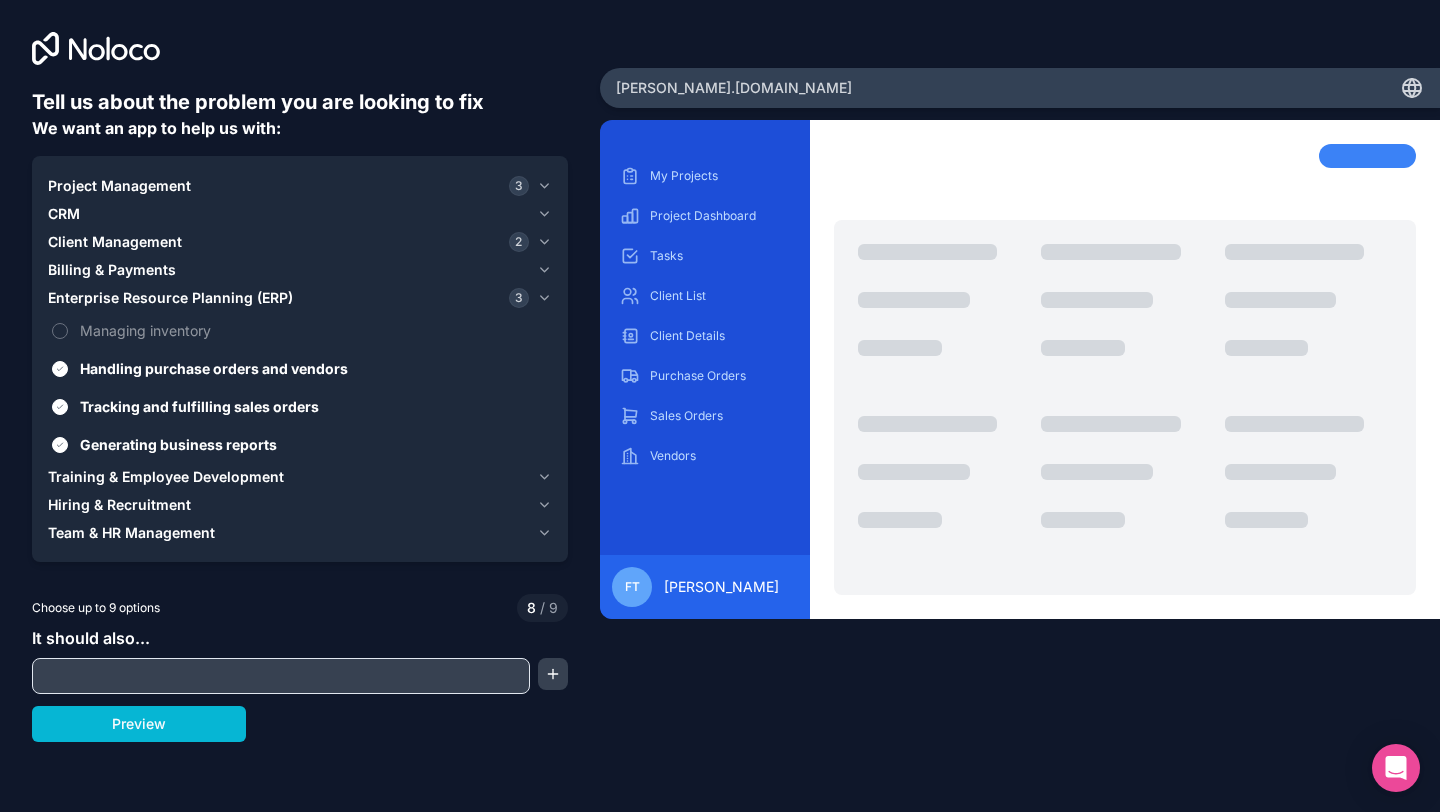 click on "CRM" at bounding box center [288, 214] 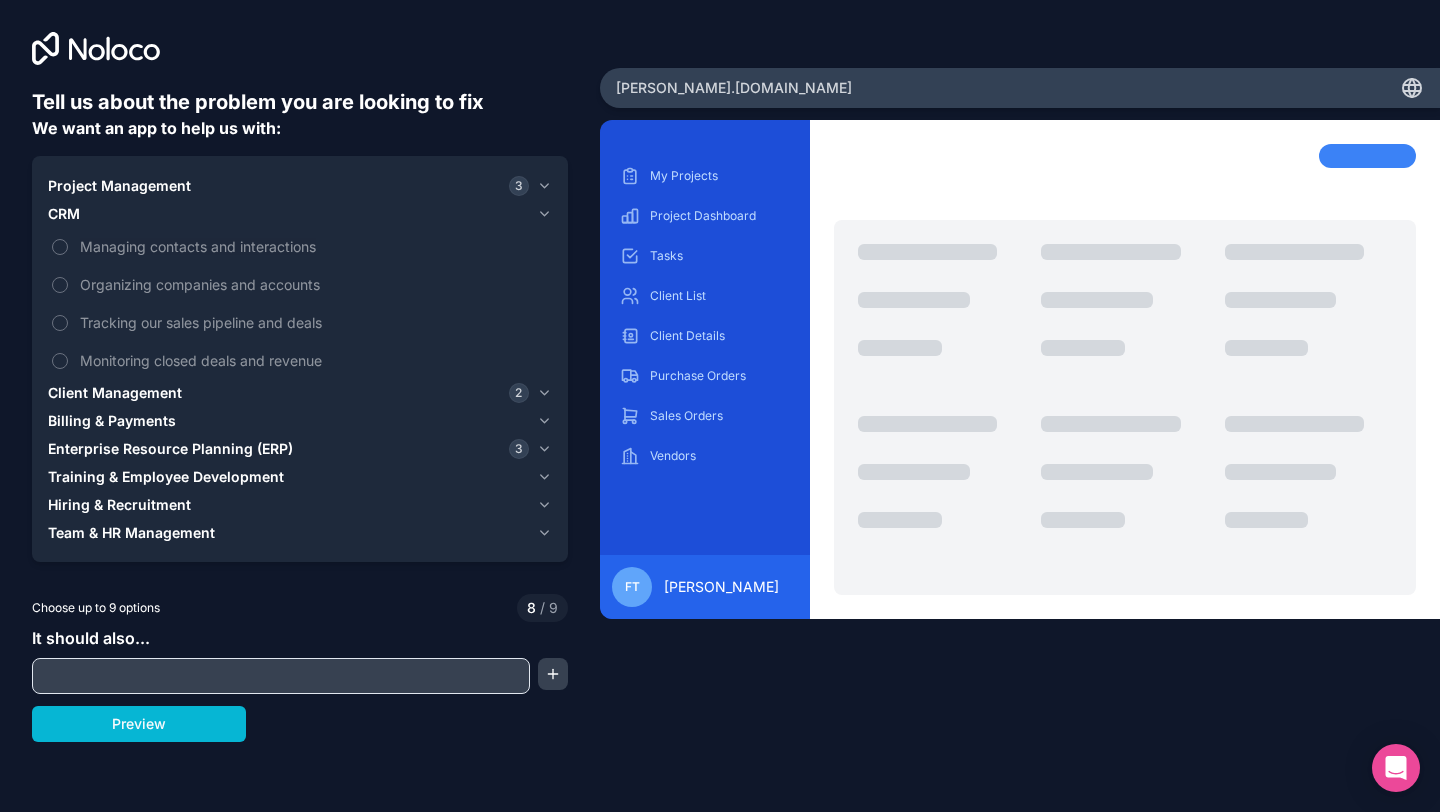 click on "Enterprise Resource Planning (ERP)" at bounding box center [170, 449] 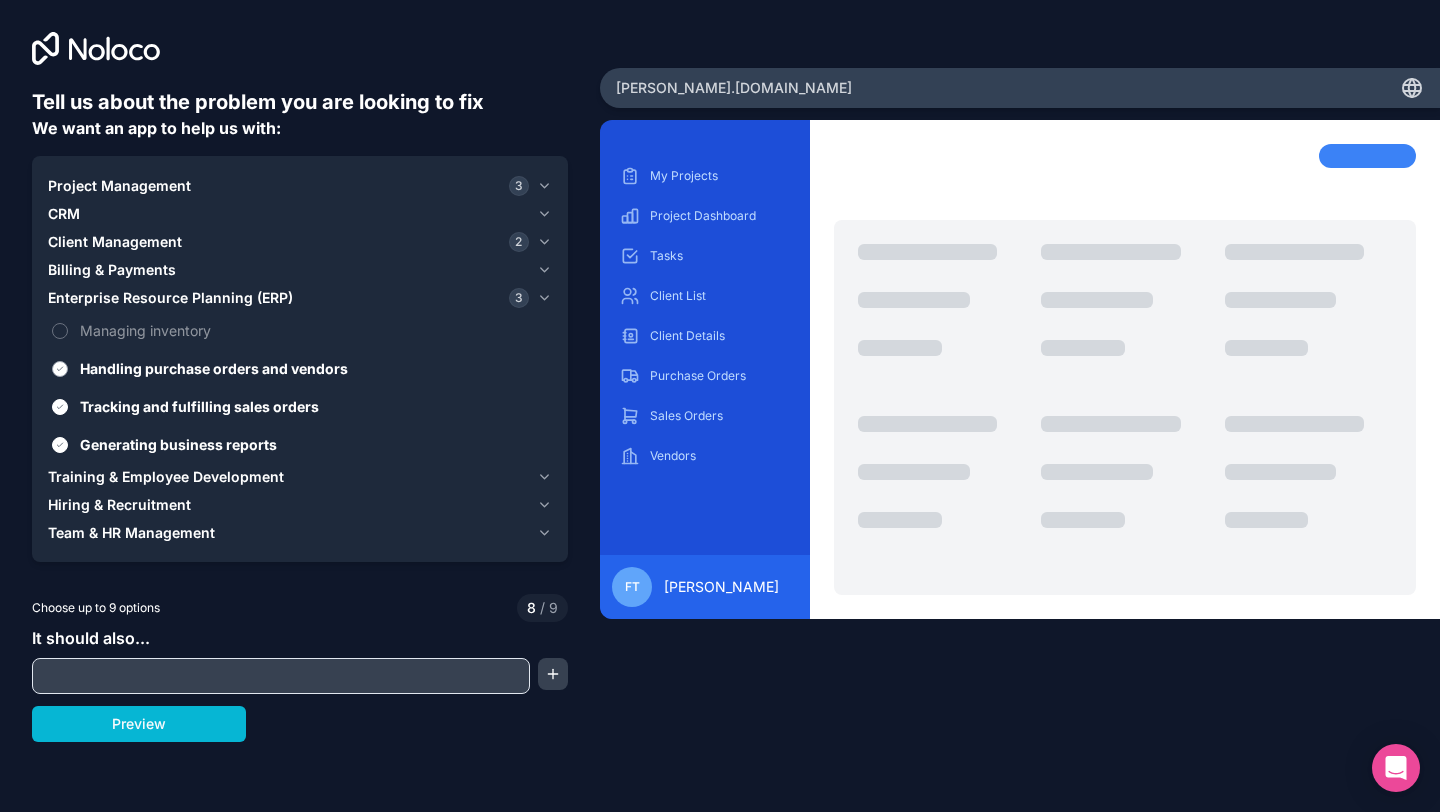 click on "Handling purchase orders and vendors" at bounding box center (314, 368) 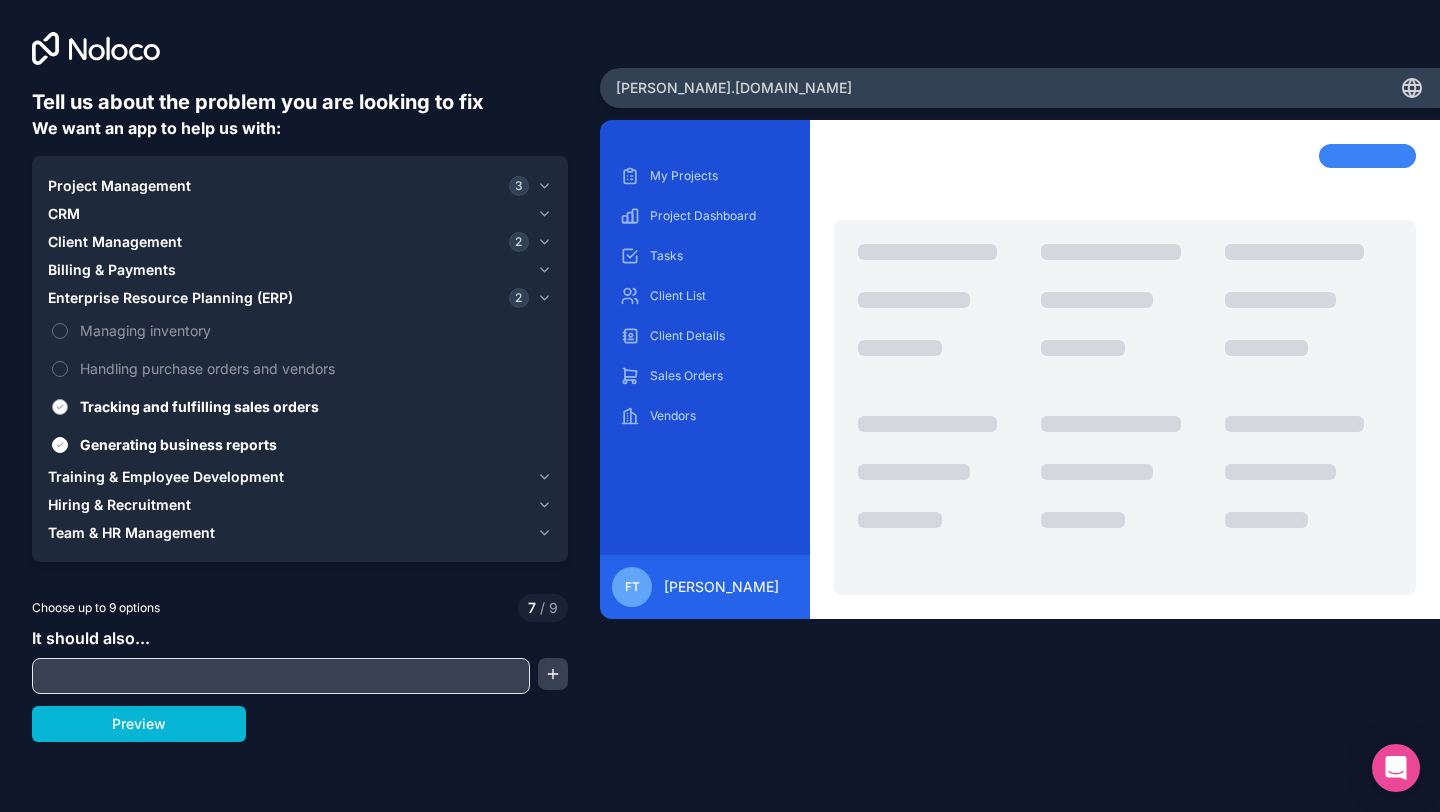 click on "Tracking and fulfilling sales orders" at bounding box center [314, 406] 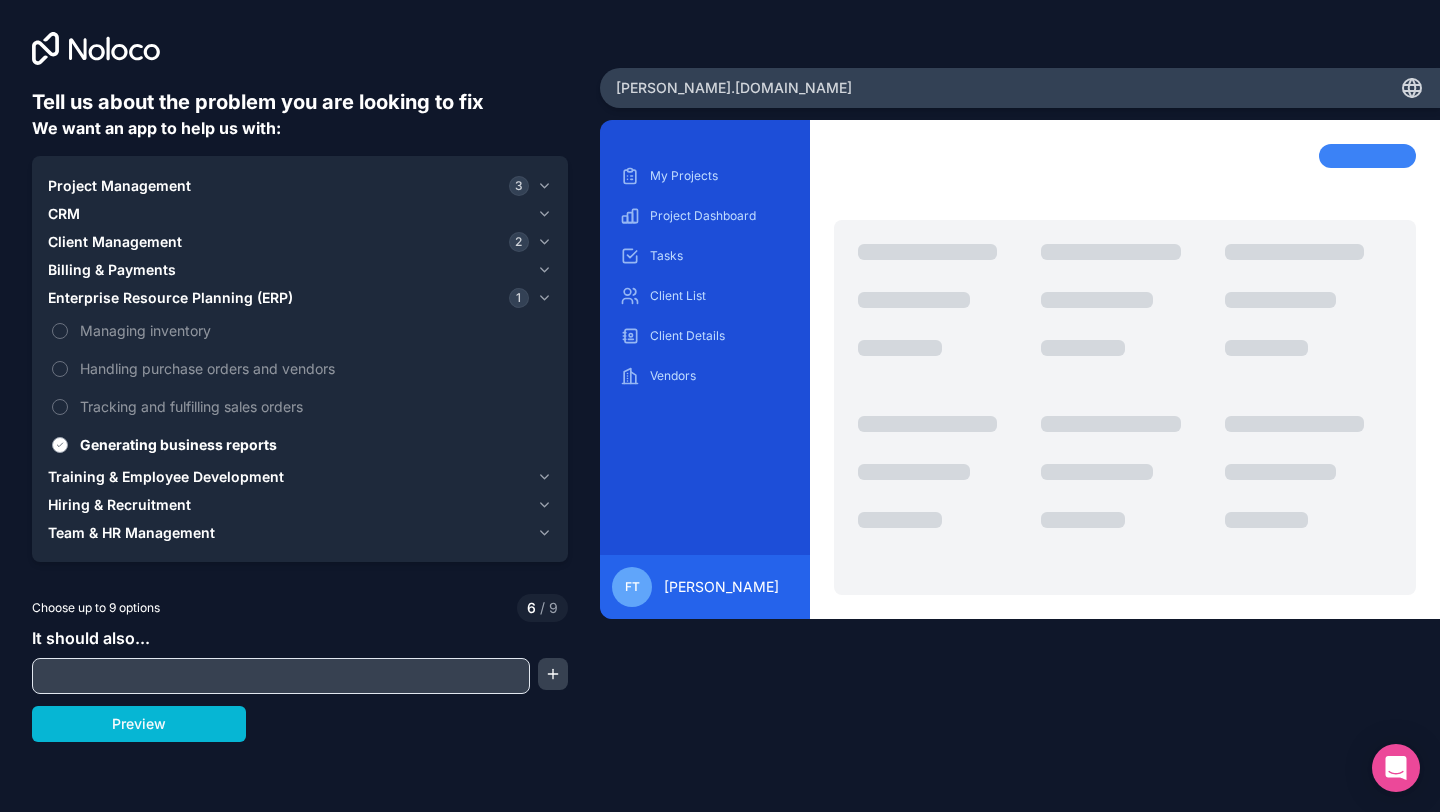 click on "Generating business reports" at bounding box center (314, 444) 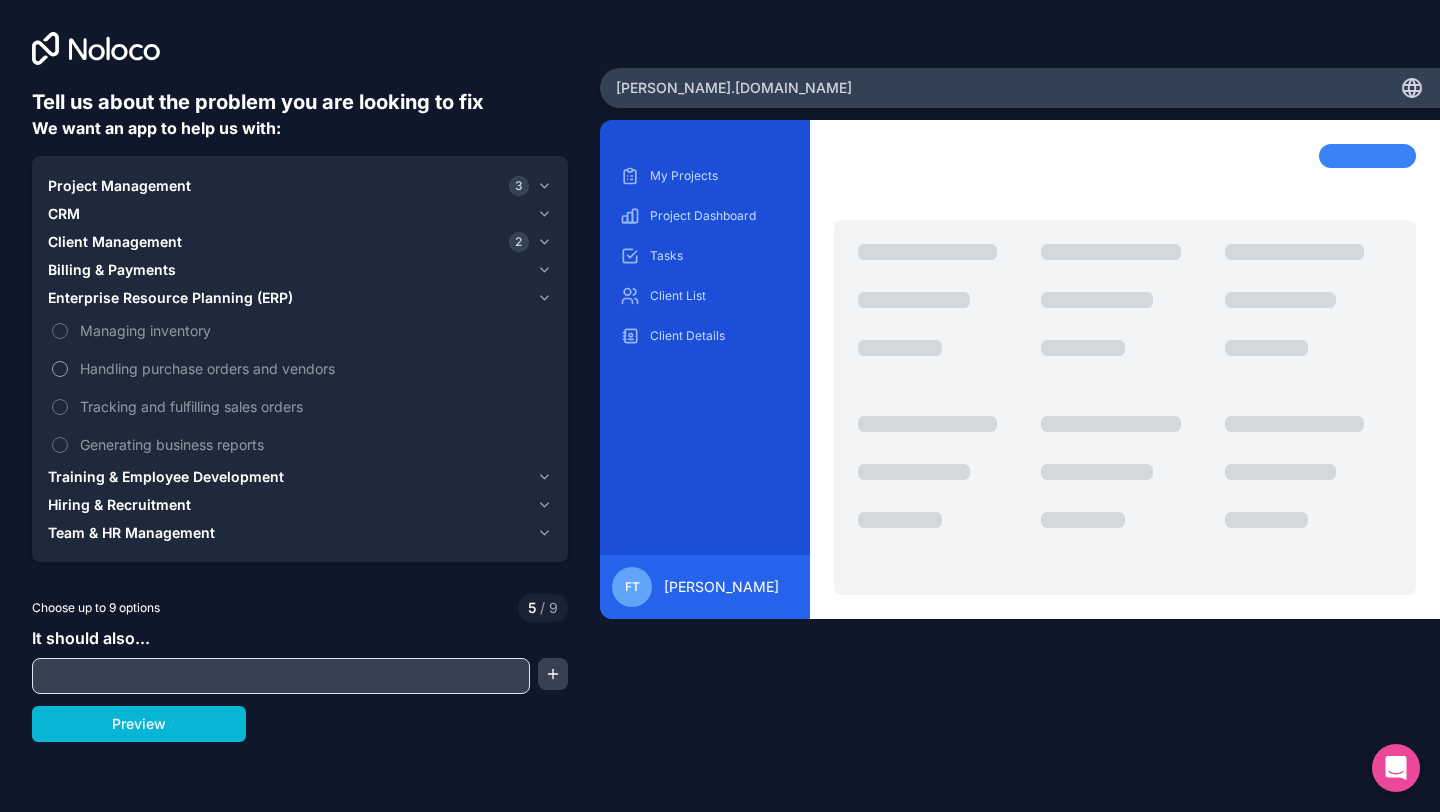 click on "Handling purchase orders and vendors" at bounding box center [314, 368] 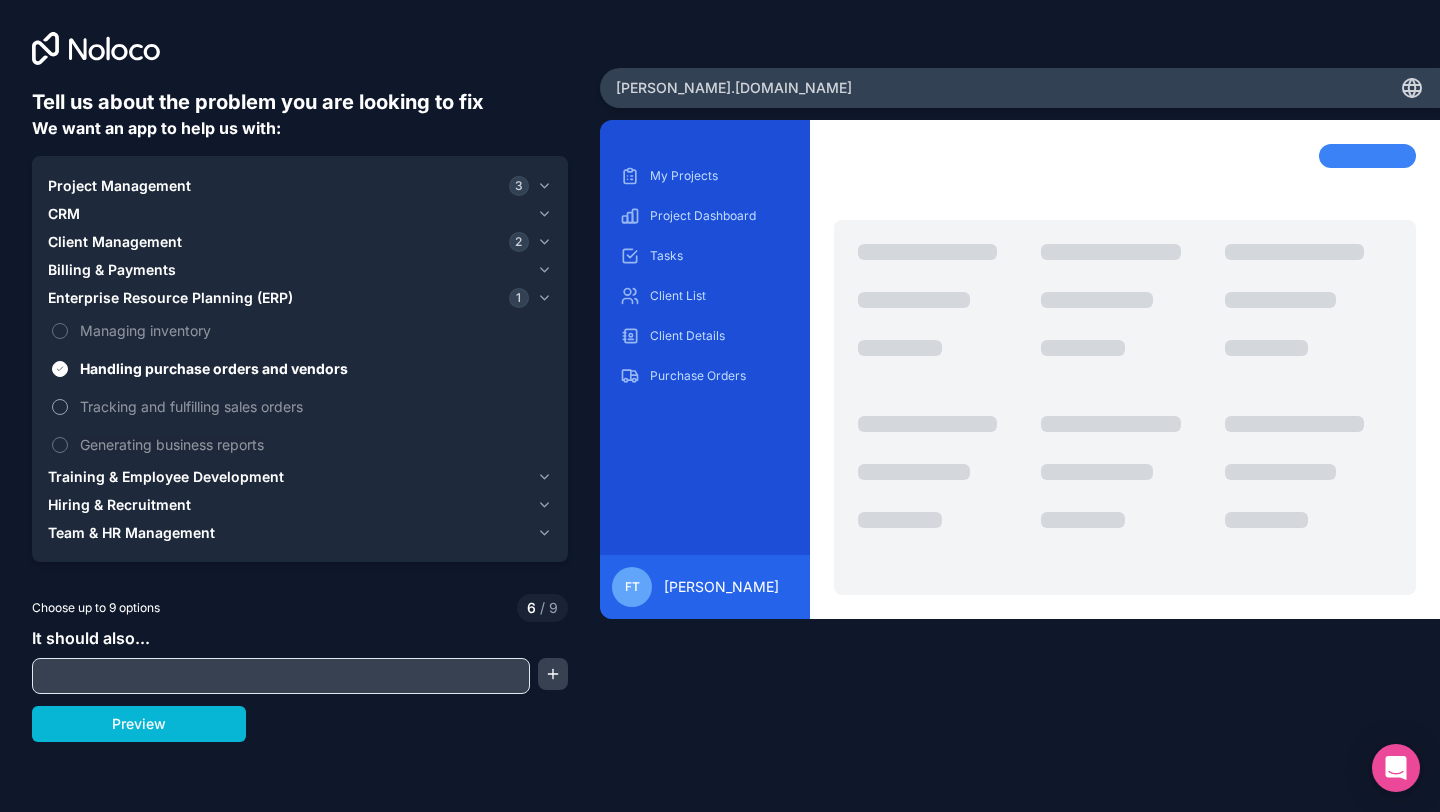 click on "Tracking and fulfilling sales orders" at bounding box center [314, 406] 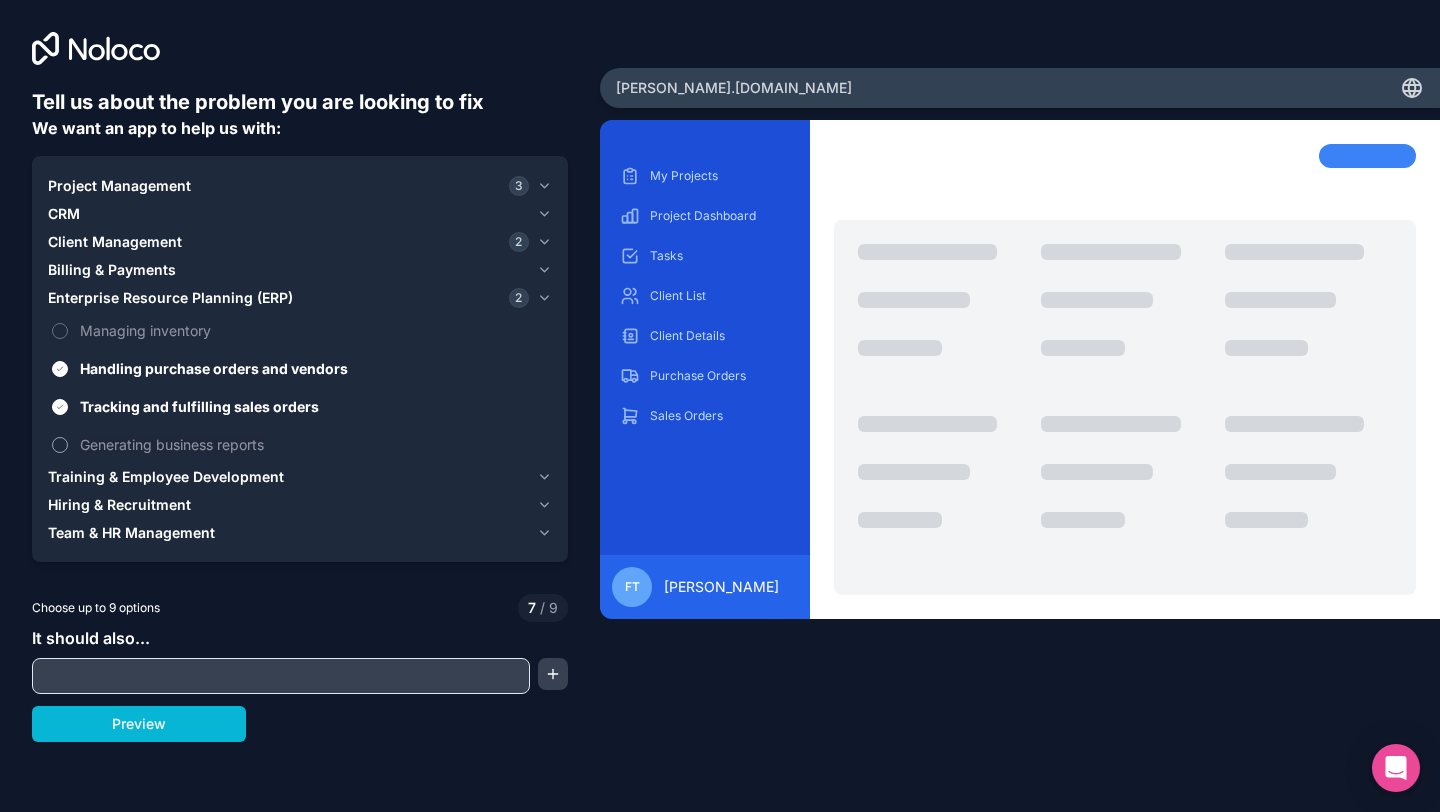 click on "Generating business reports" at bounding box center (314, 444) 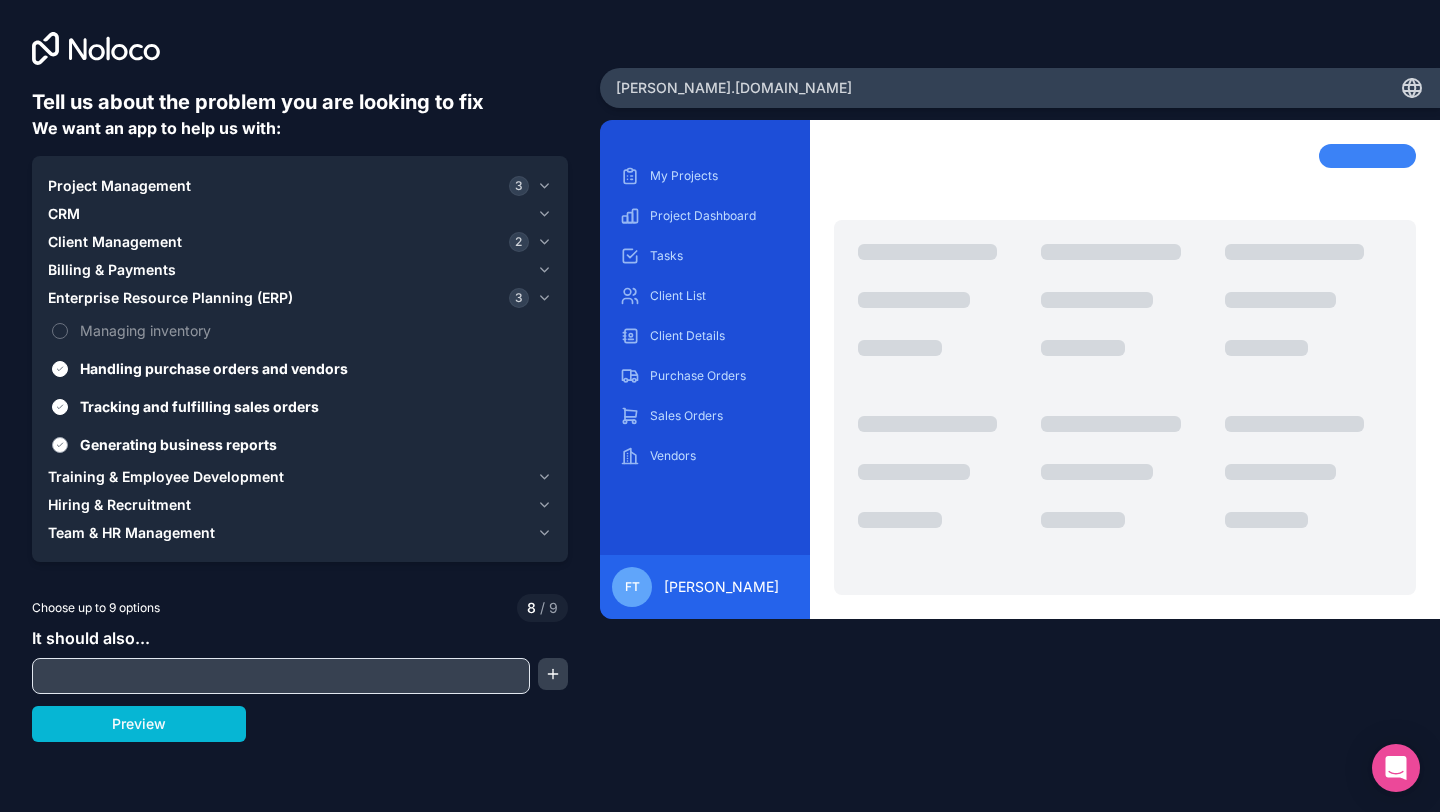 click on "Generating business reports" at bounding box center [314, 444] 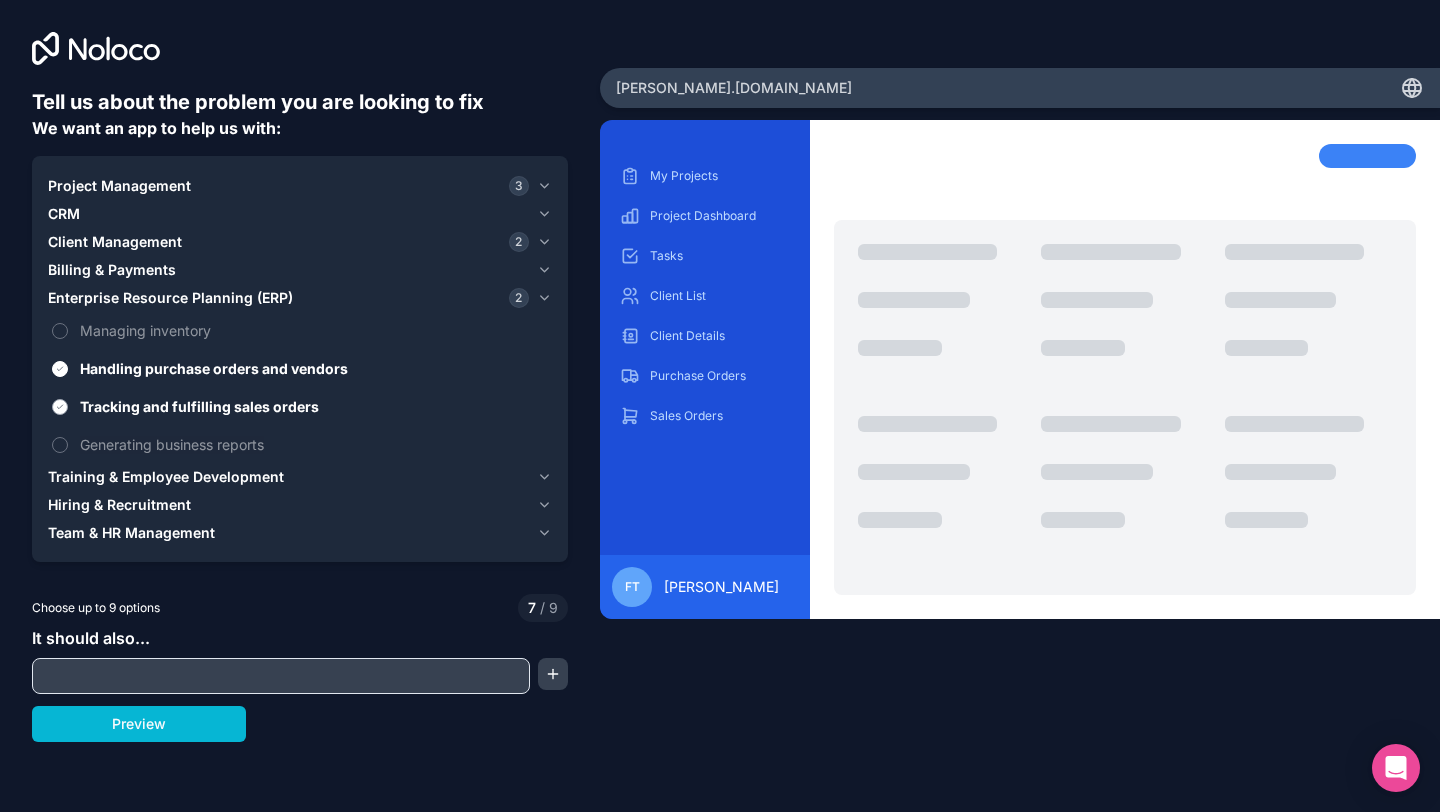 click on "Tracking and fulfilling sales orders" at bounding box center (314, 406) 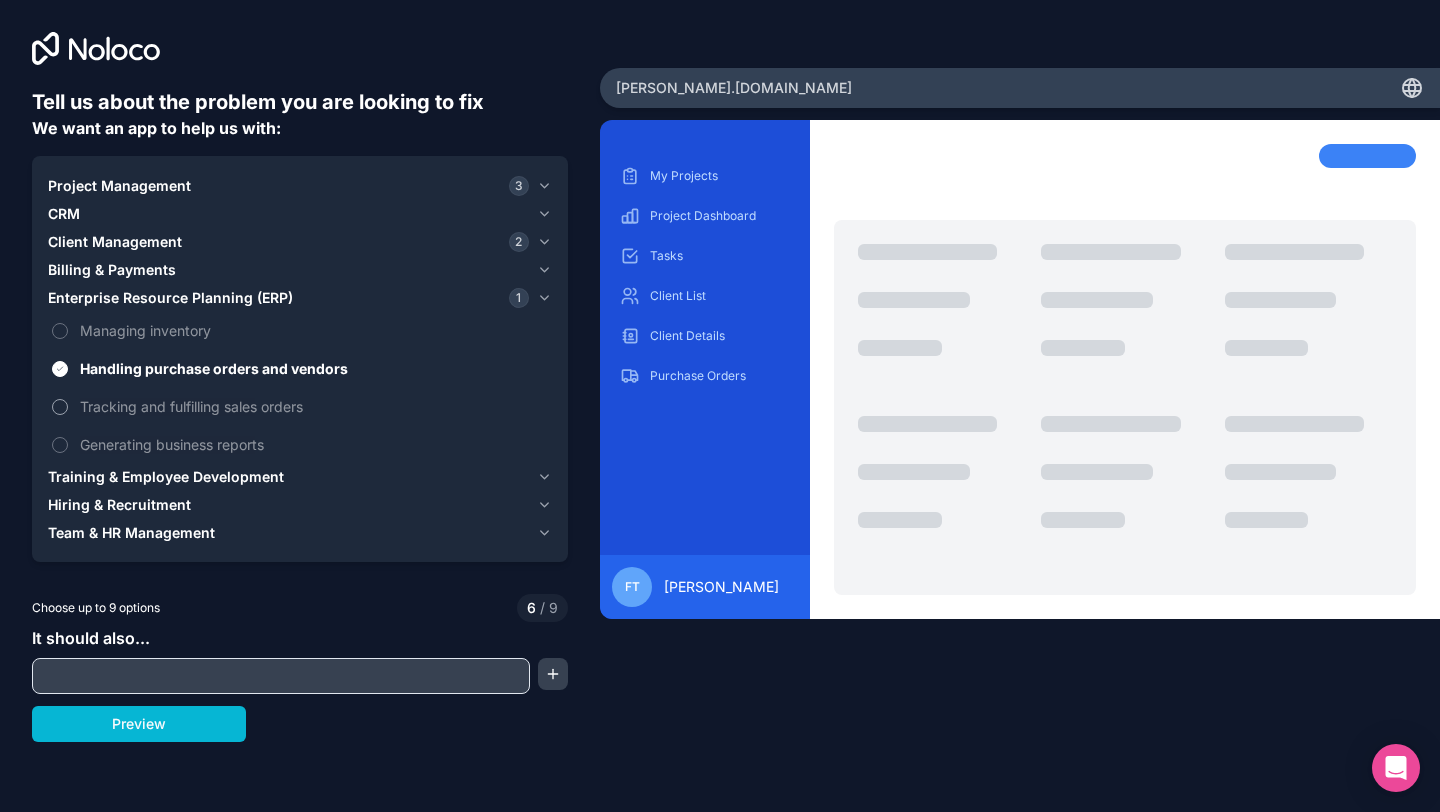 click on "Tracking and fulfilling sales orders" at bounding box center [314, 406] 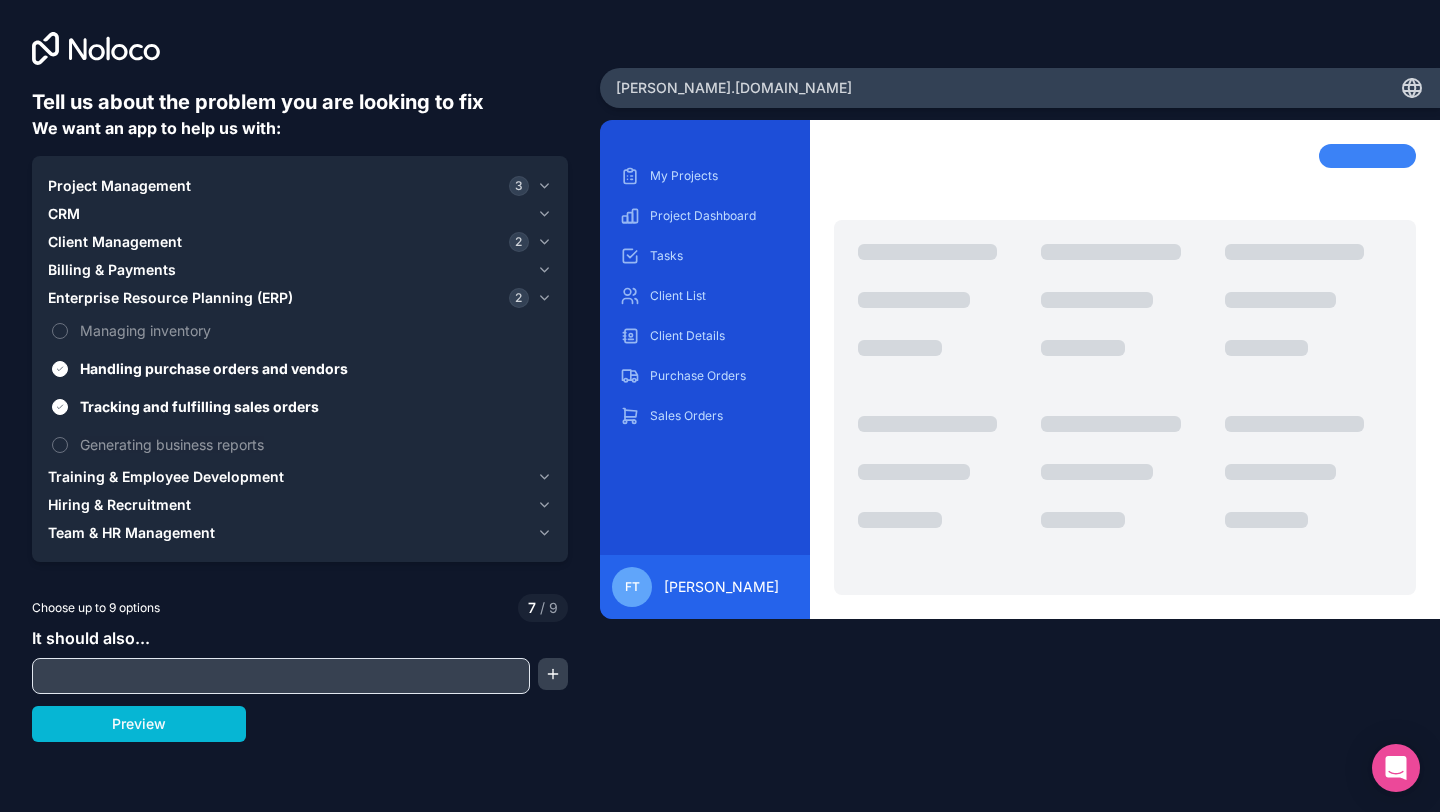 click on "Enterprise Resource Planning (ERP)" at bounding box center (170, 298) 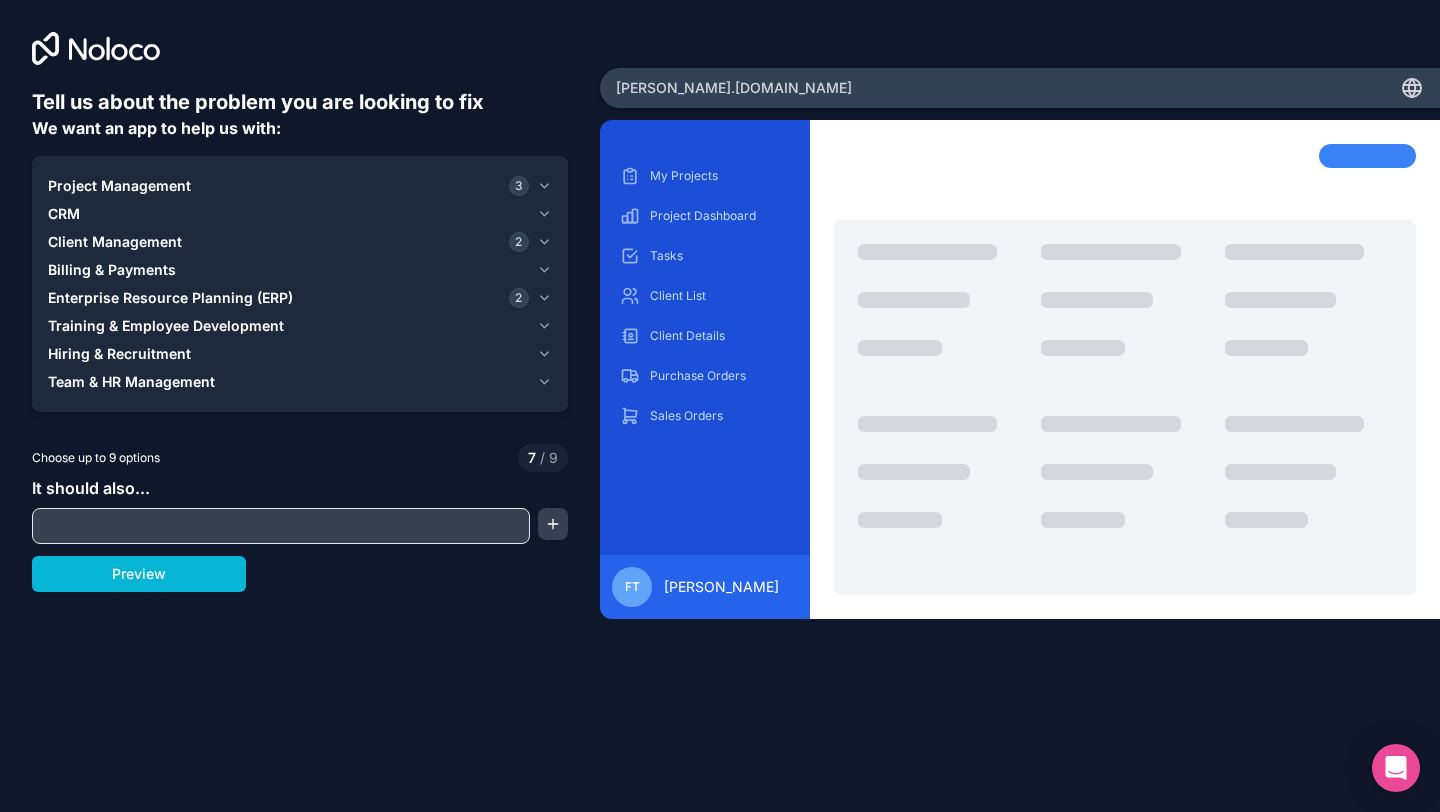 click on "Billing & Payments" at bounding box center [288, 270] 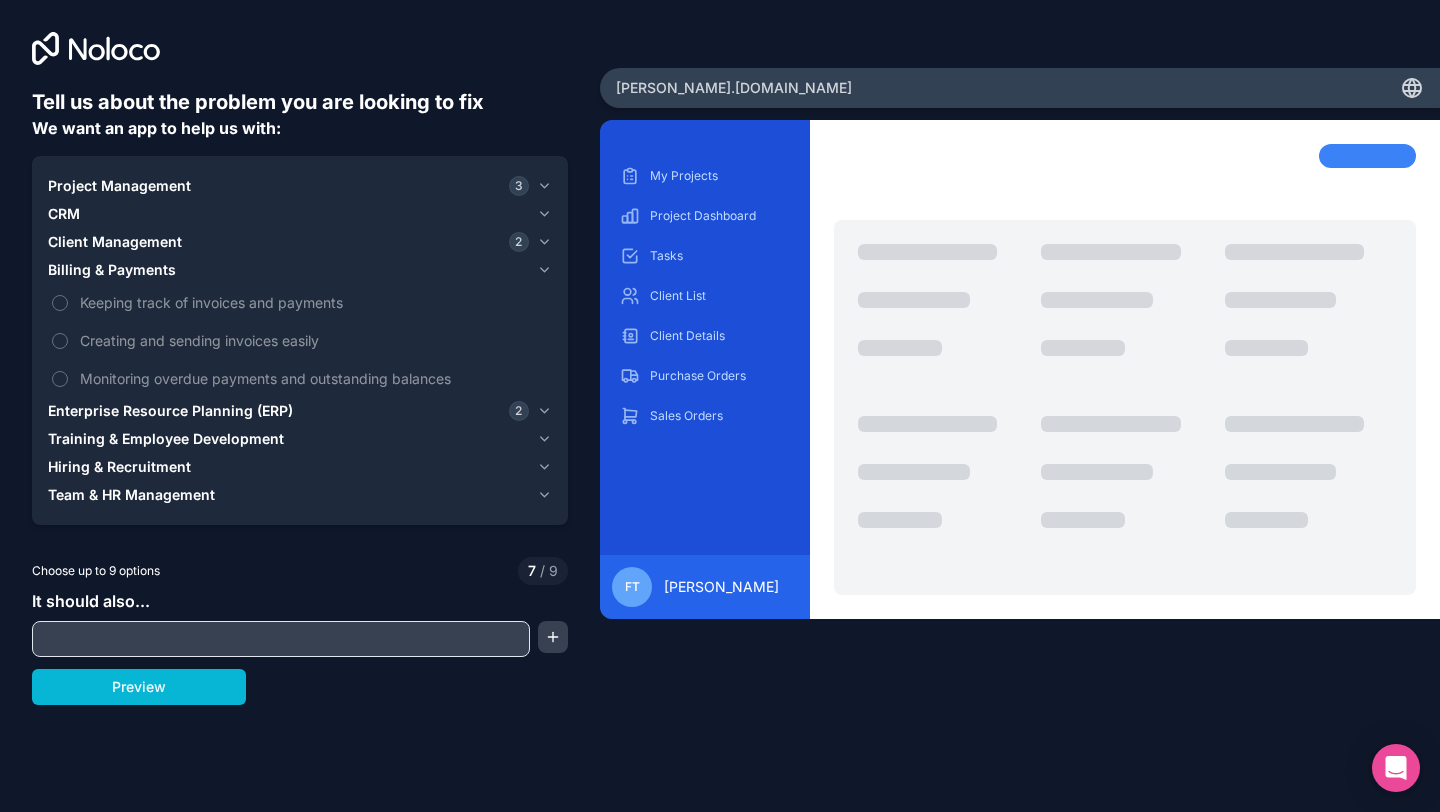 click on "Billing & Payments" at bounding box center (288, 270) 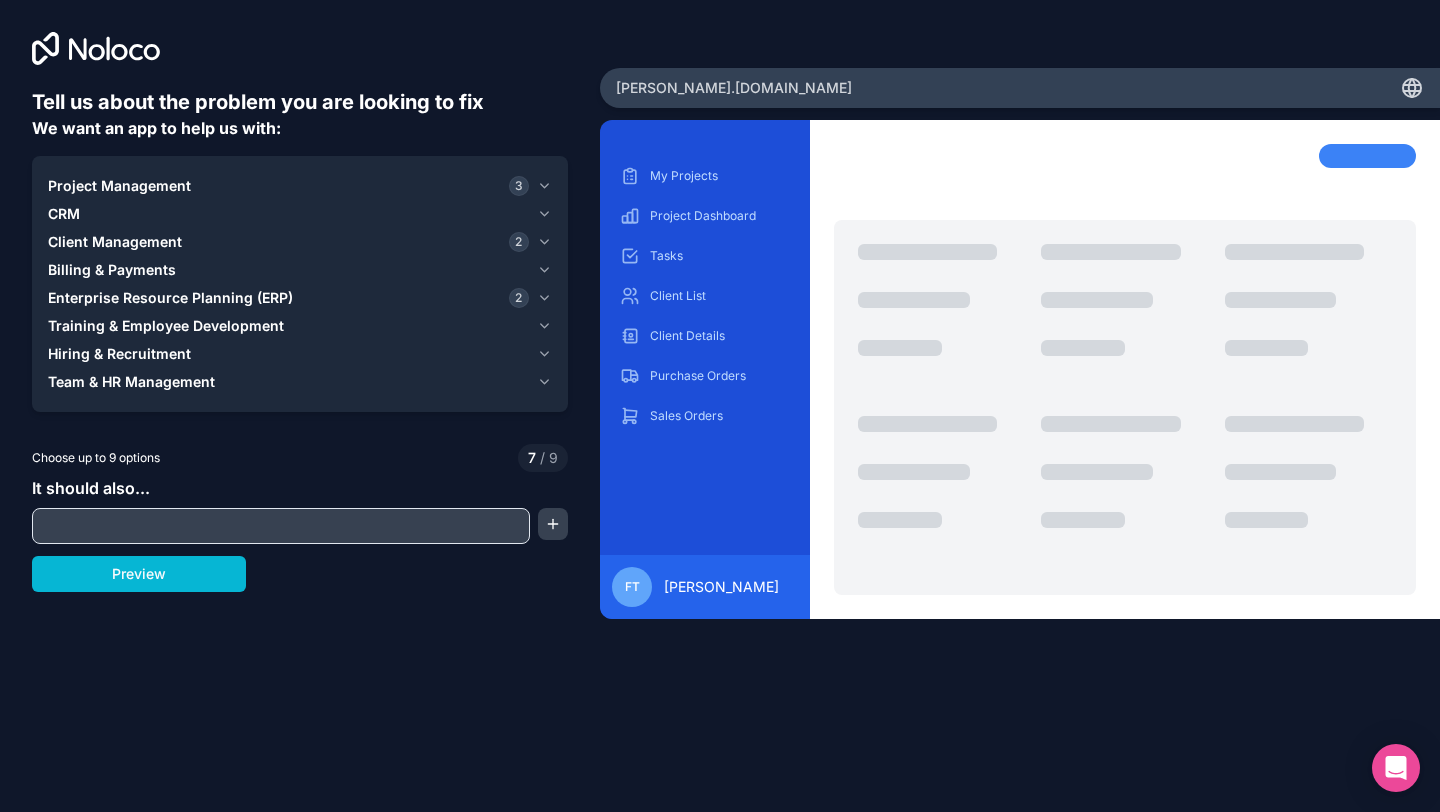 click on "Client Management 2" at bounding box center [288, 242] 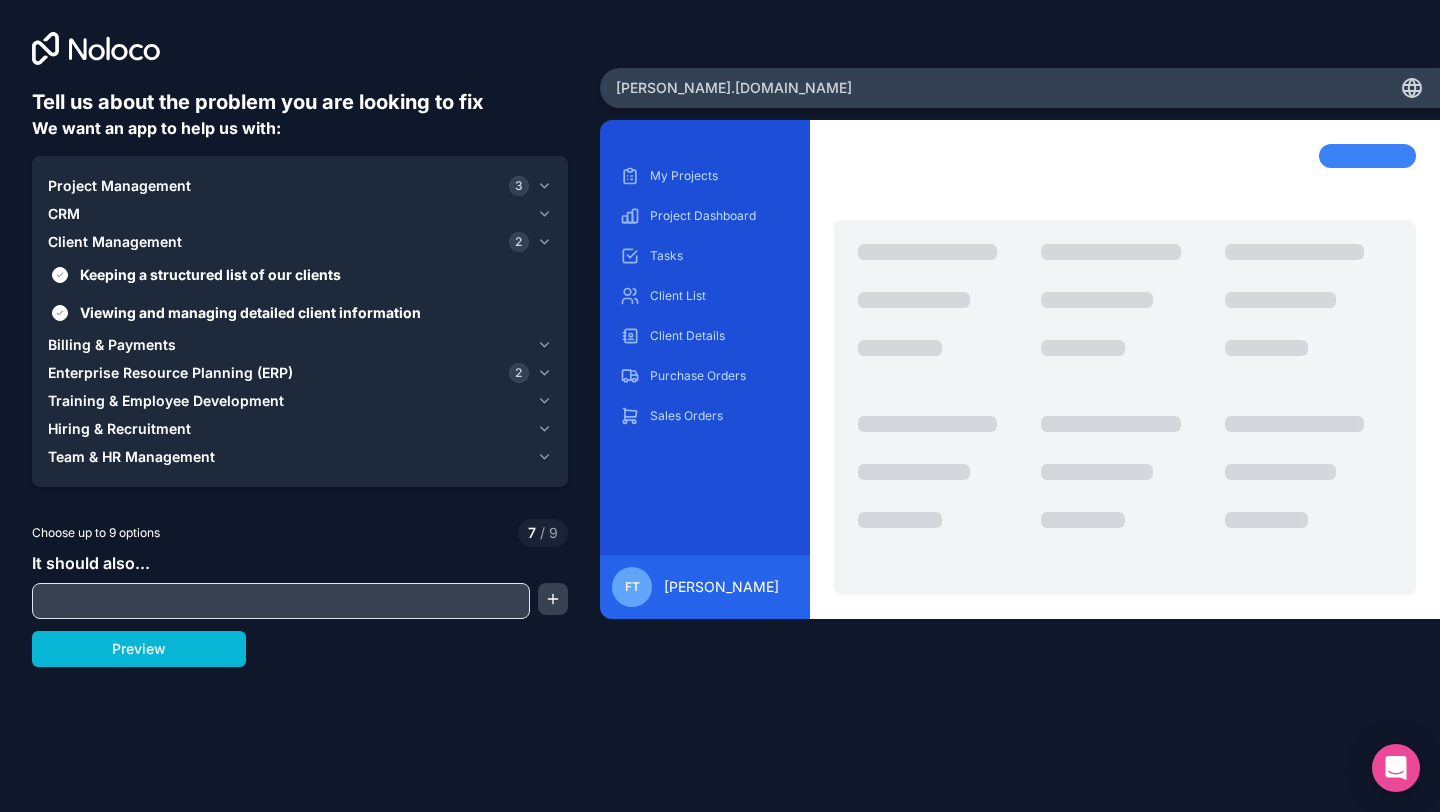 click on "CRM" at bounding box center (300, 214) 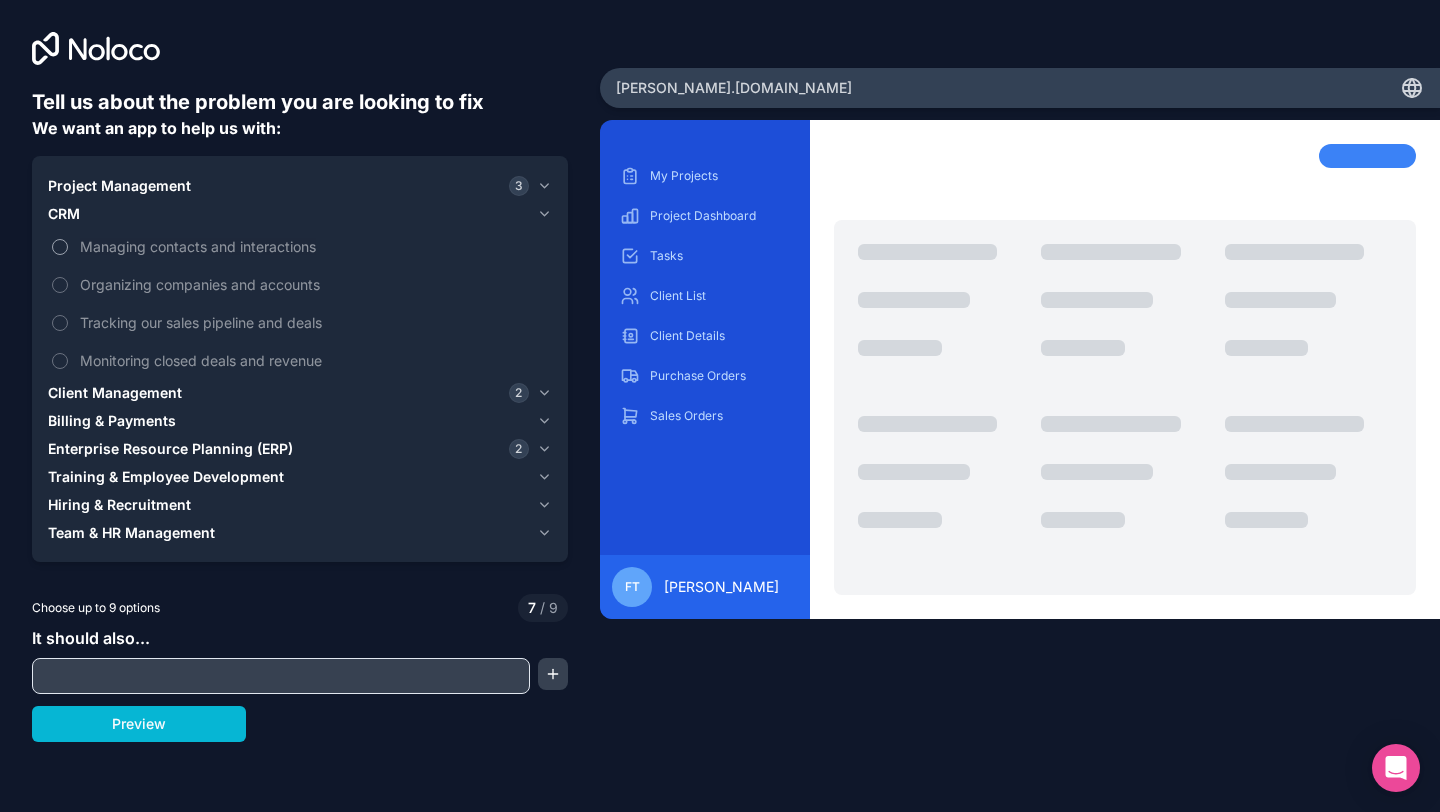 click on "Managing contacts and interactions" at bounding box center (314, 246) 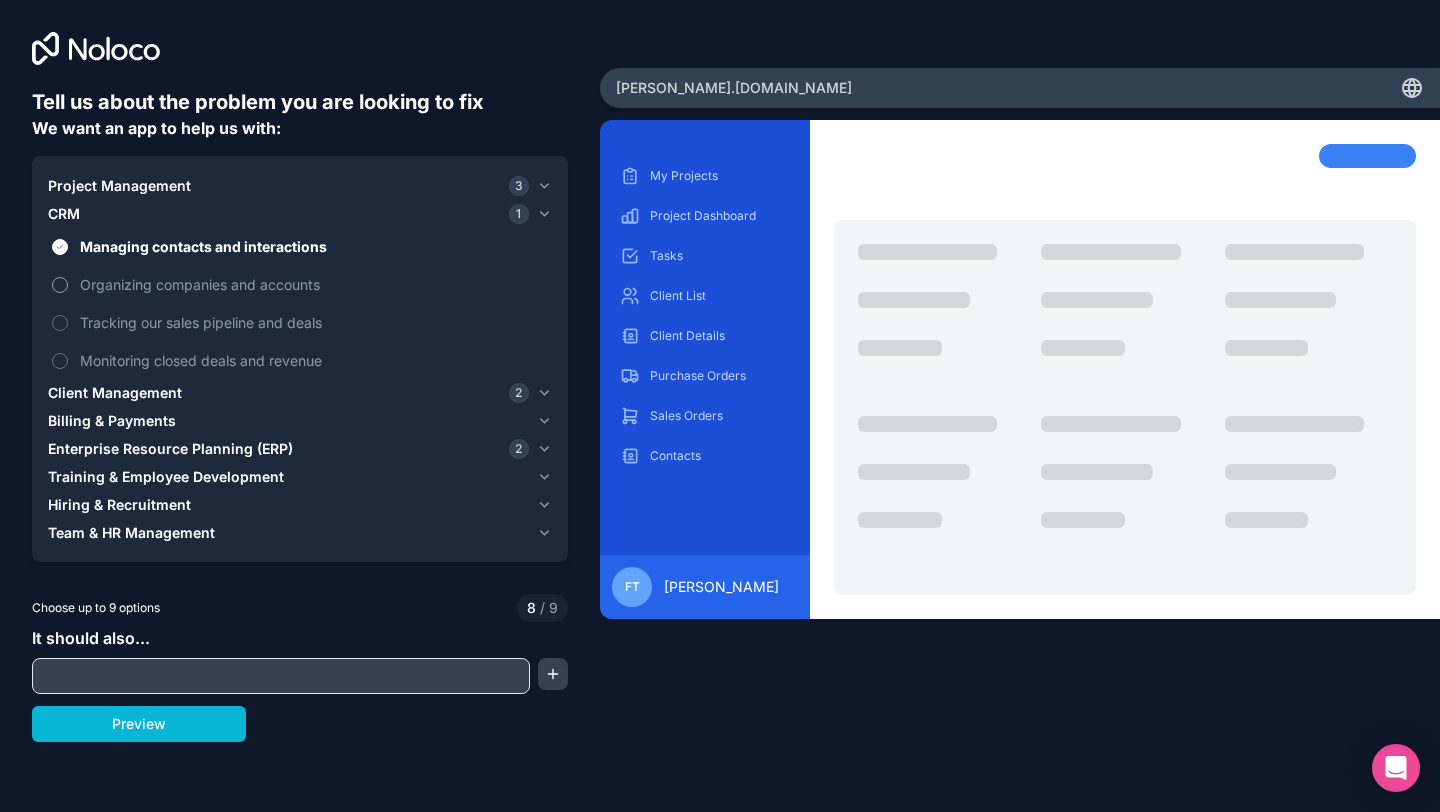 click on "Organizing companies and accounts" at bounding box center (314, 284) 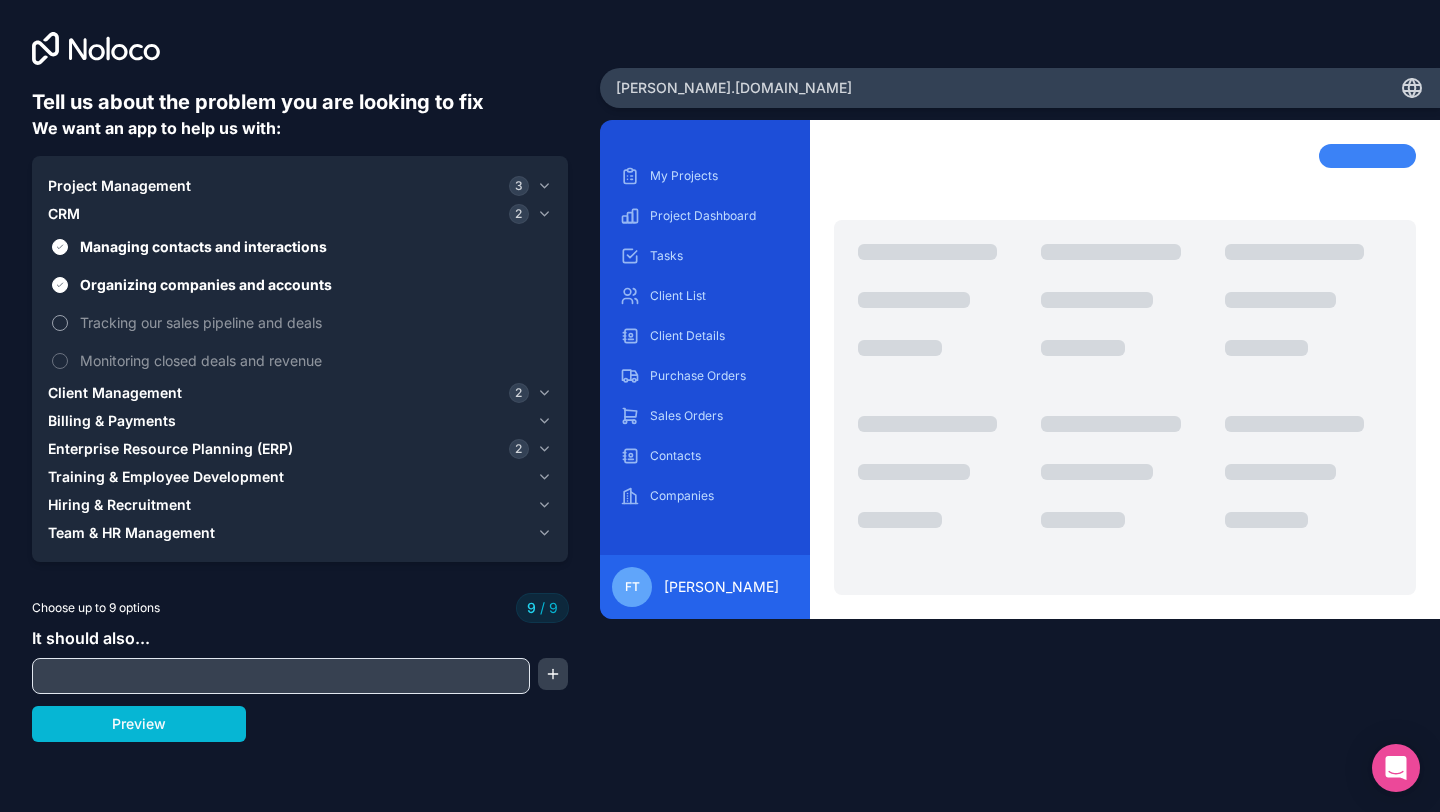 click on "Tracking our sales pipeline and deals" at bounding box center [314, 322] 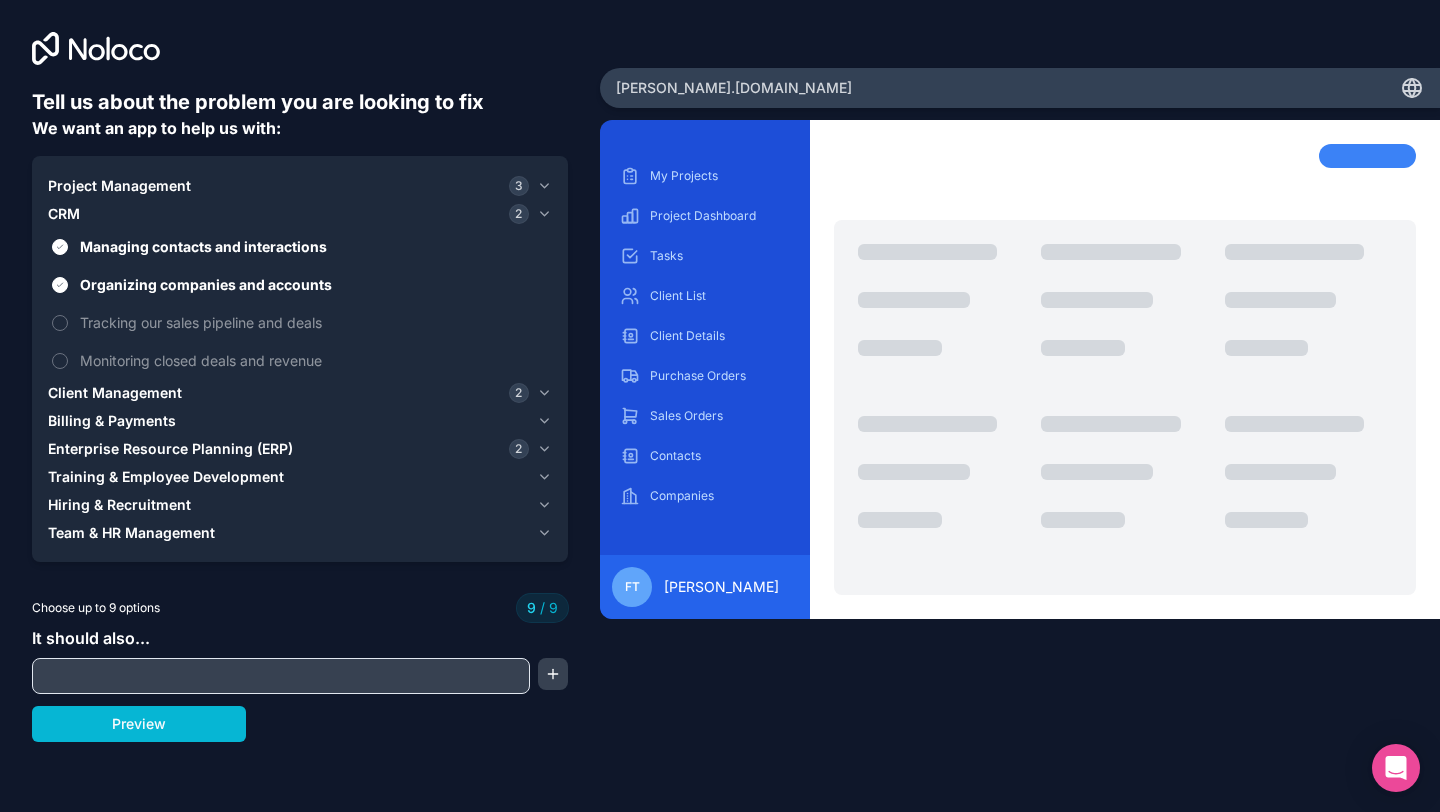 click on "CRM 2" at bounding box center [288, 214] 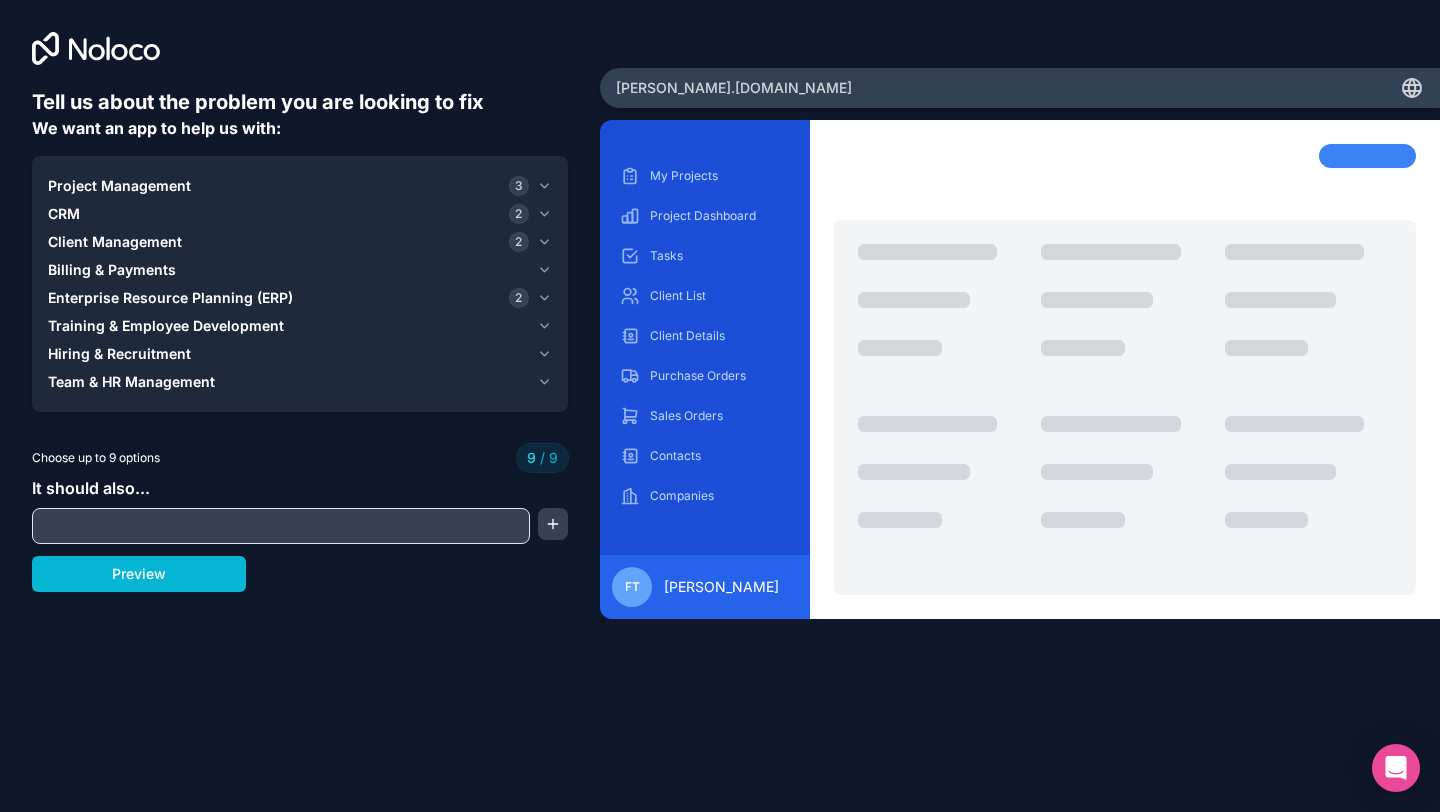 click on "CRM 2" at bounding box center [288, 214] 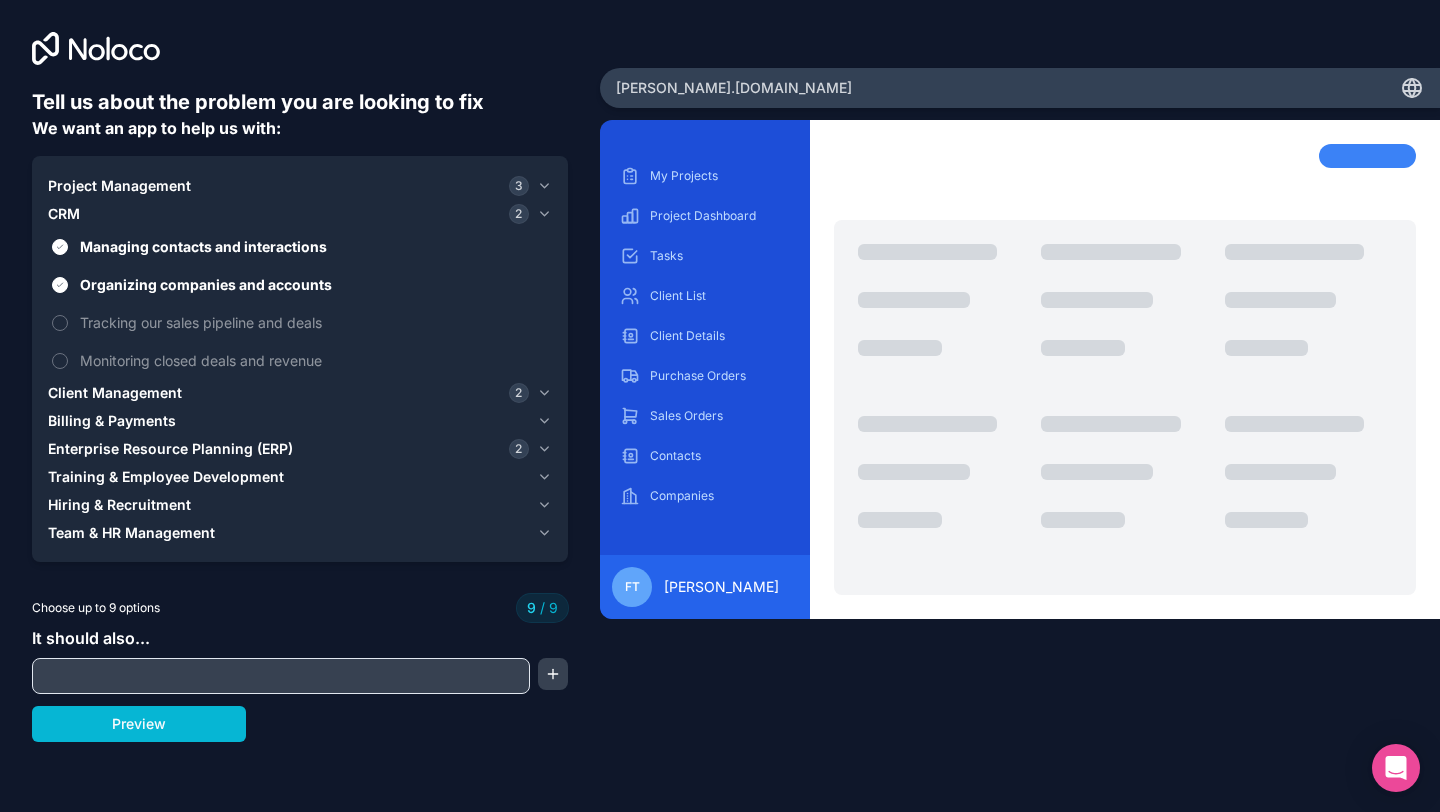 click on "Project Management 3" at bounding box center (288, 186) 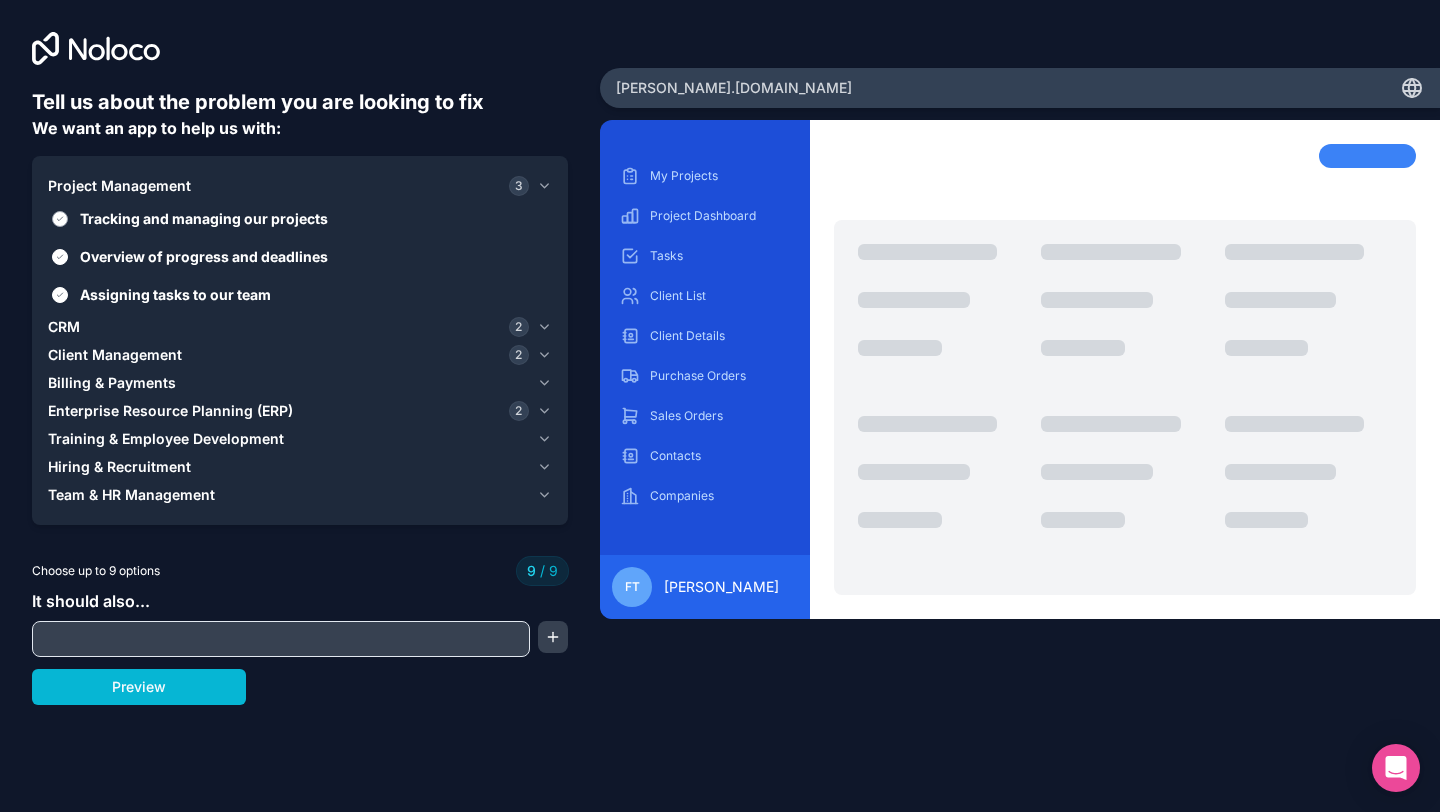 click on "Tracking and managing our projects" at bounding box center [314, 218] 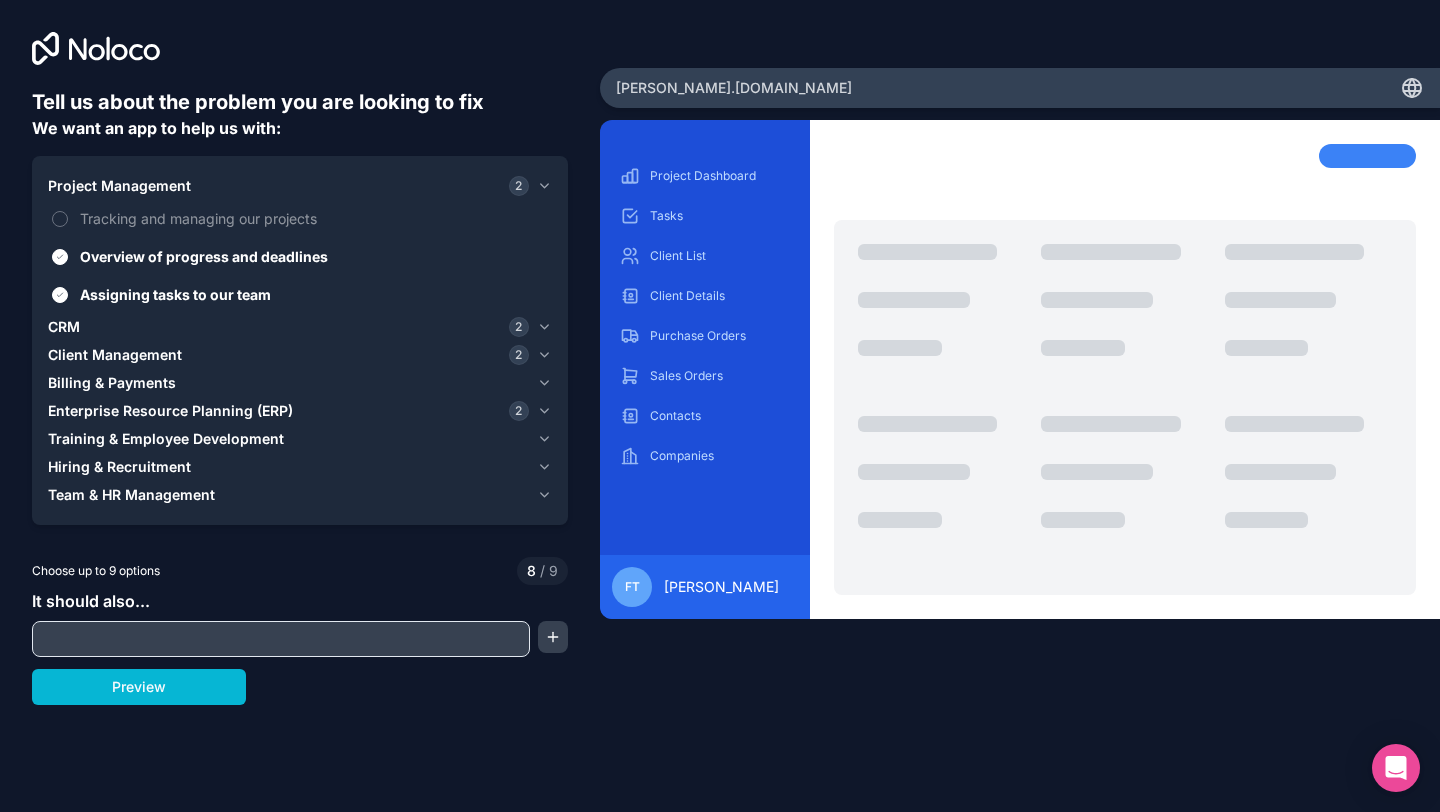 click on "Project Management 2" at bounding box center (288, 186) 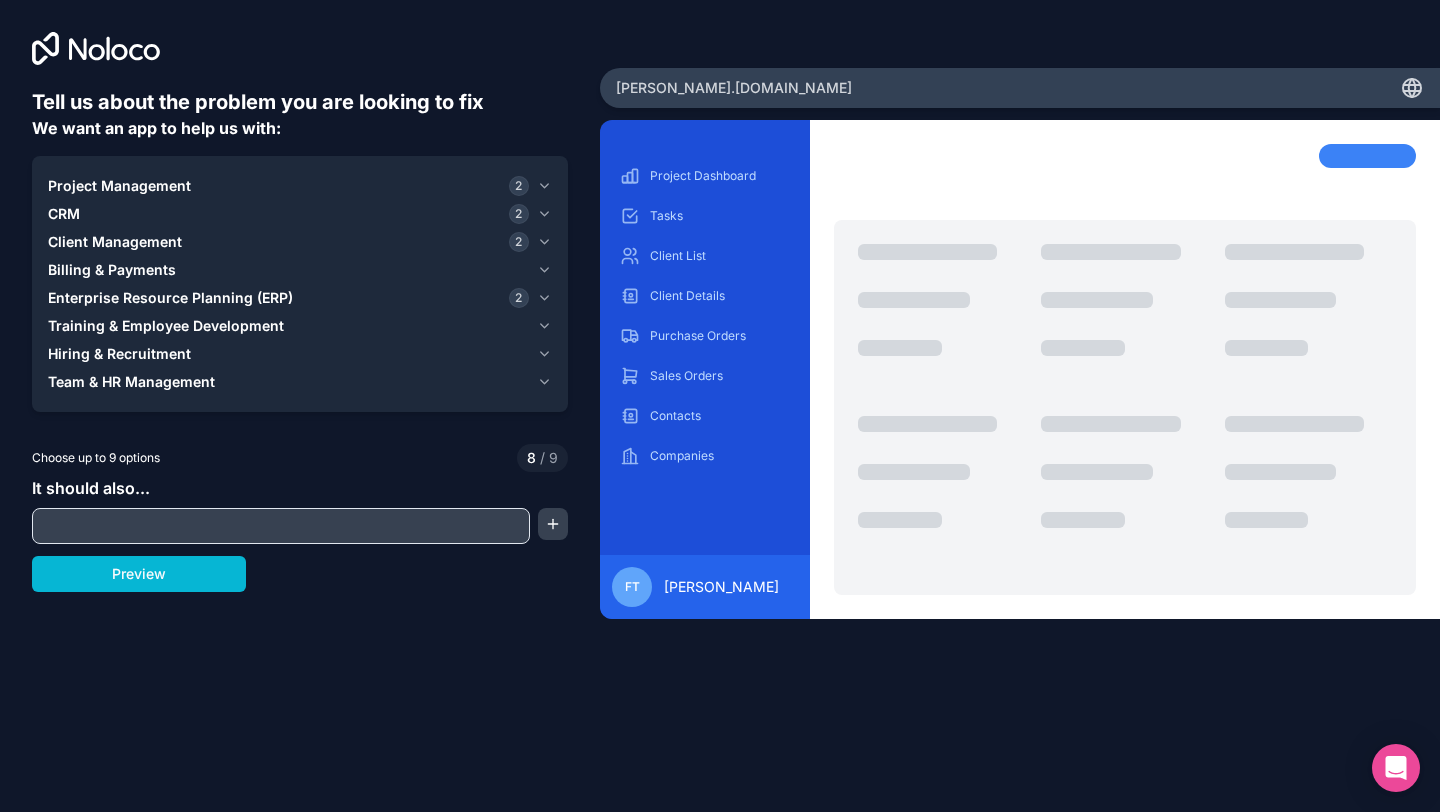 click on "CRM 2" at bounding box center (288, 214) 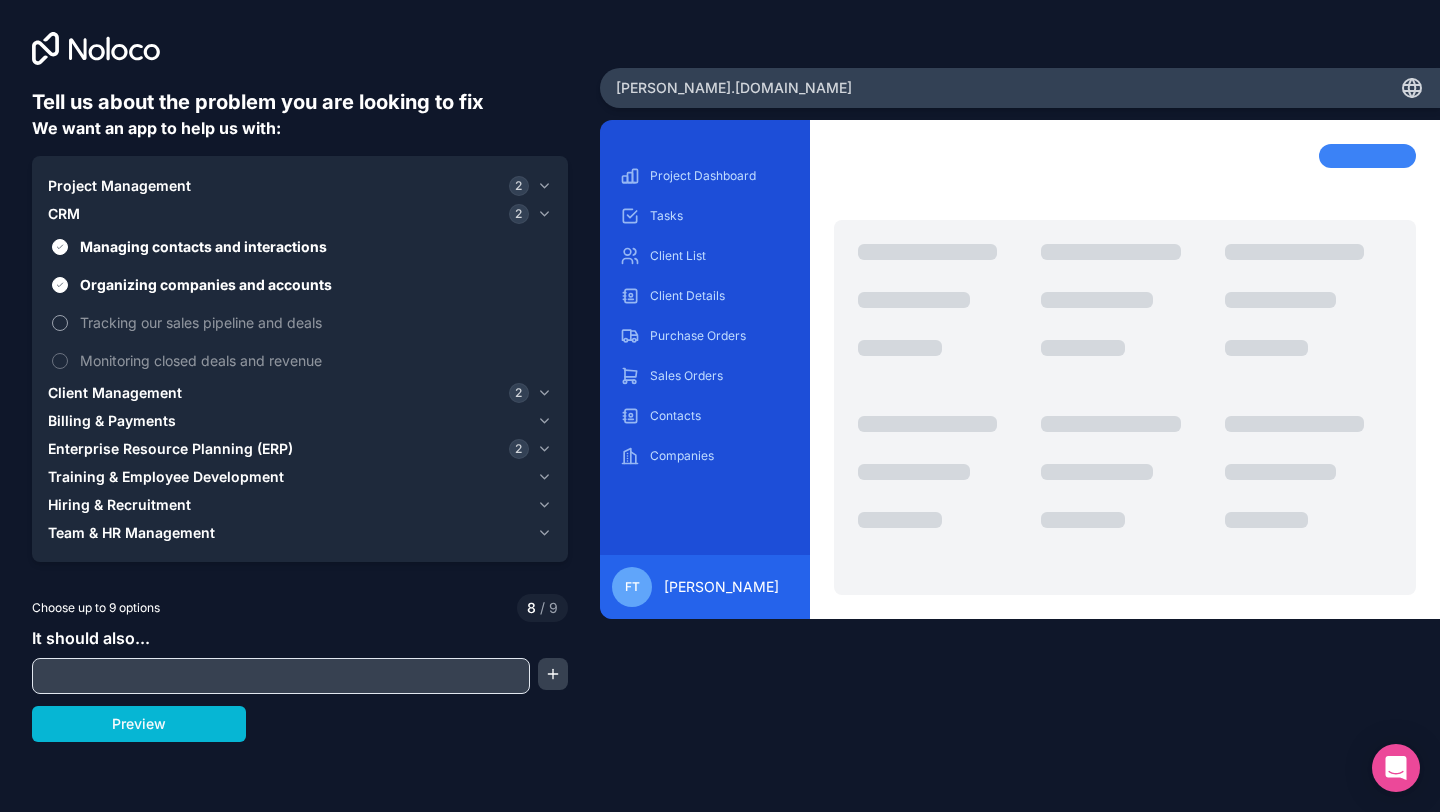 click on "Tracking our sales pipeline and deals" at bounding box center [314, 322] 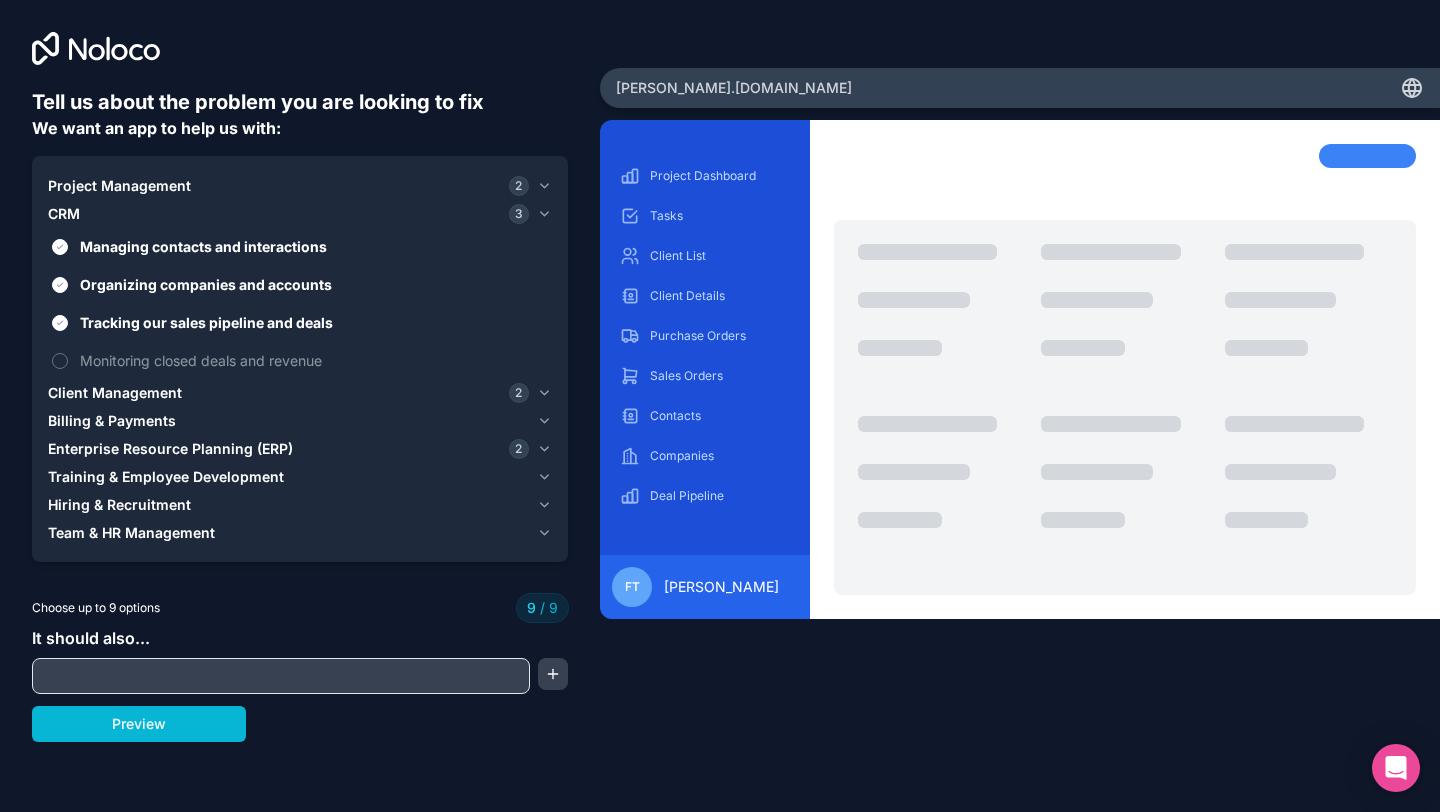 click at bounding box center (281, 676) 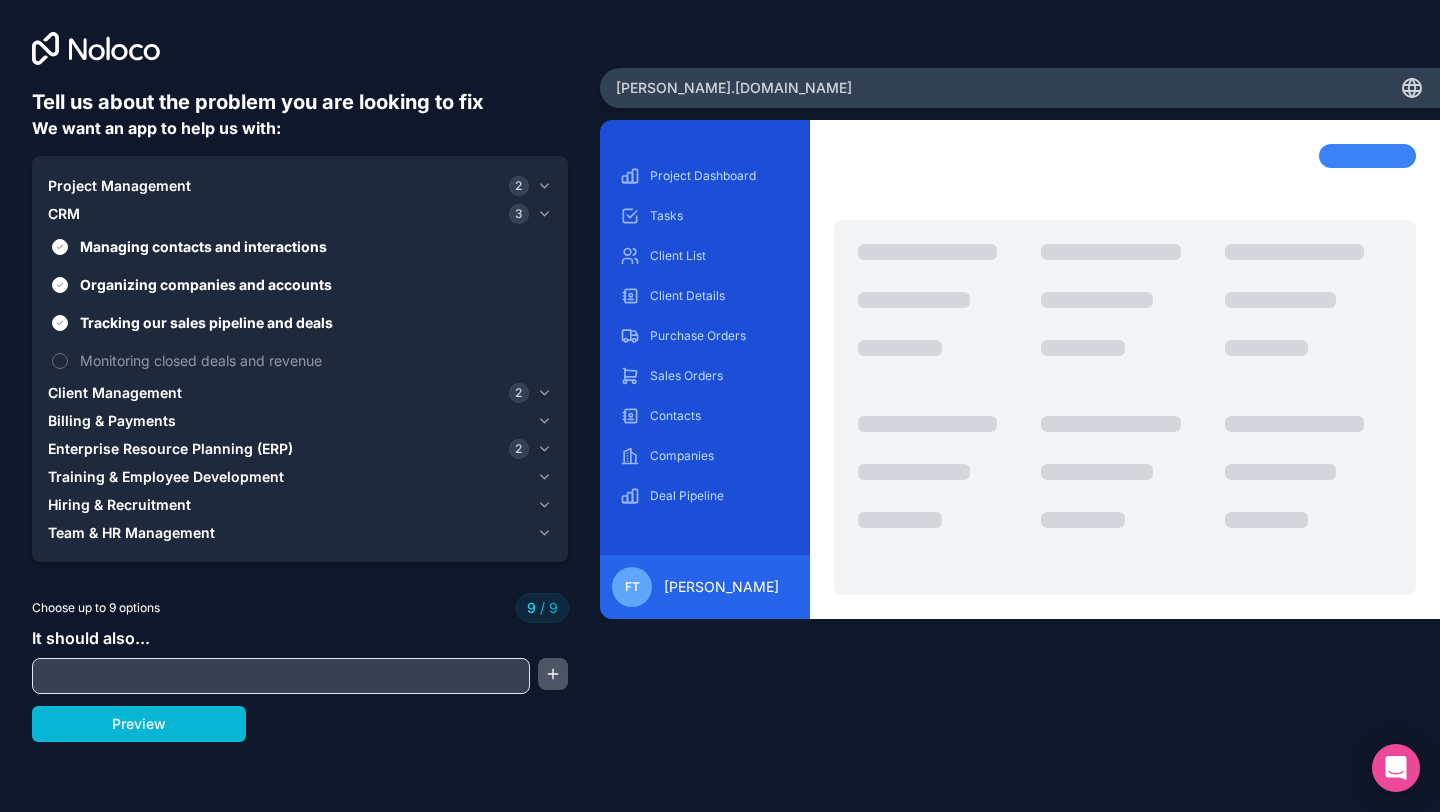click at bounding box center [553, 674] 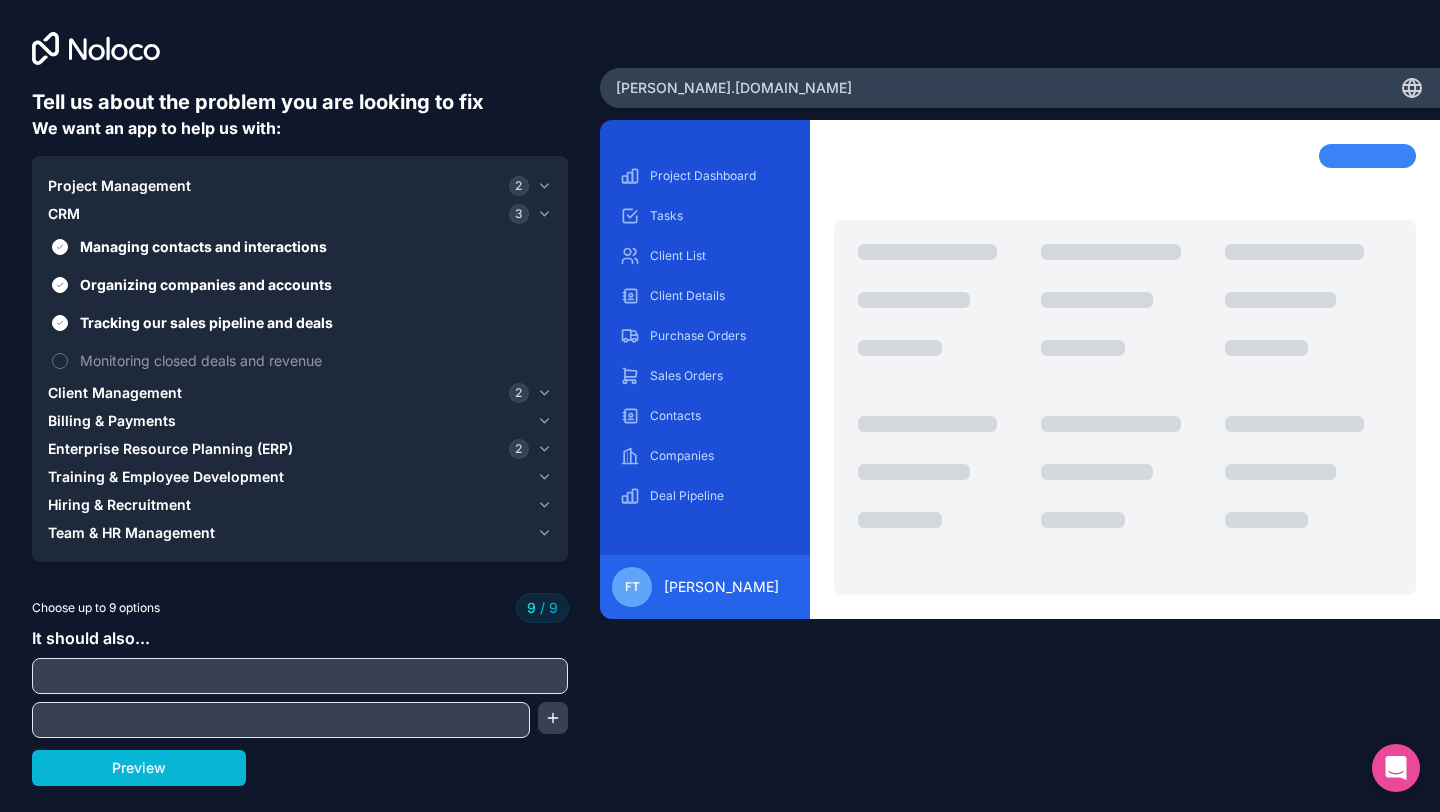 click at bounding box center (300, 676) 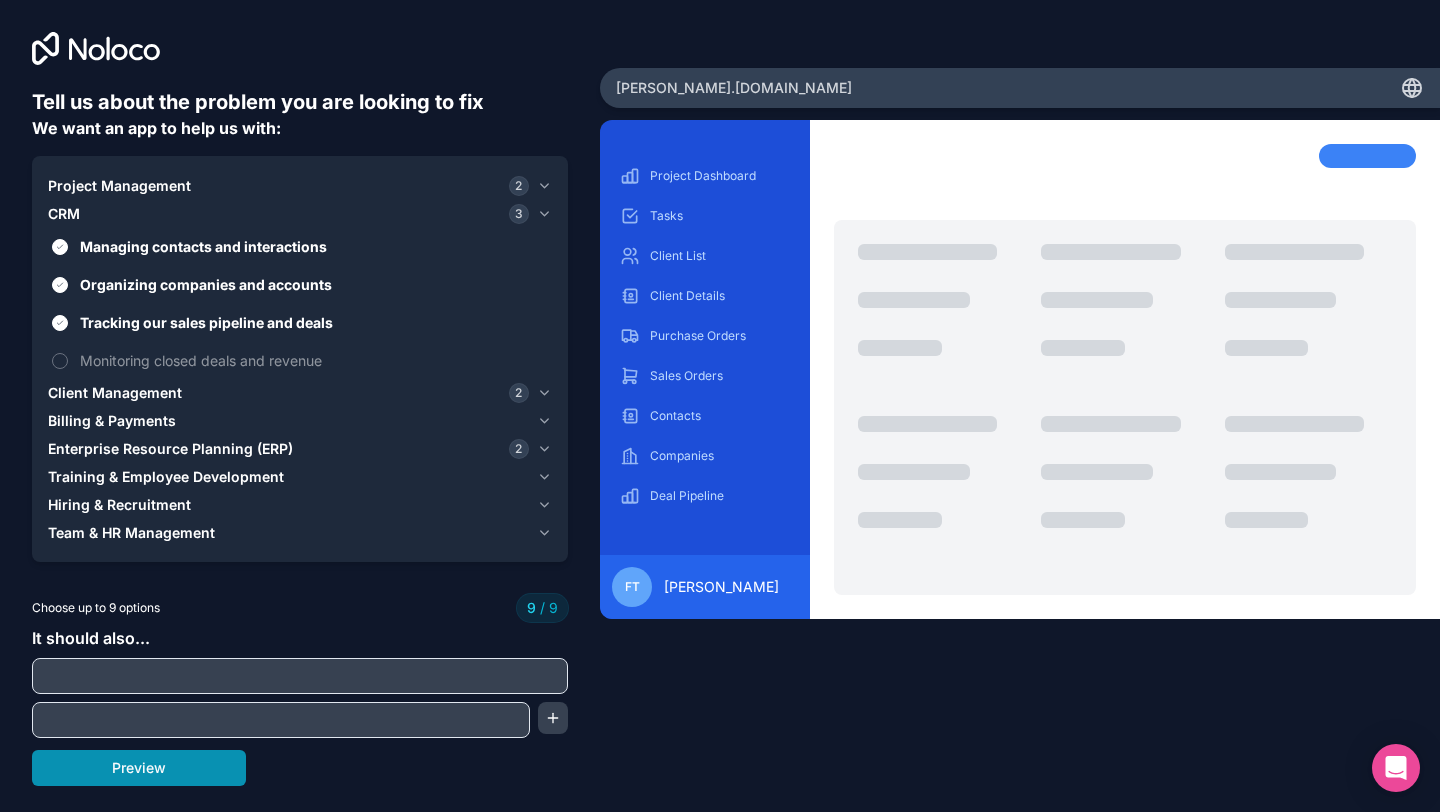 click on "Preview" at bounding box center [139, 768] 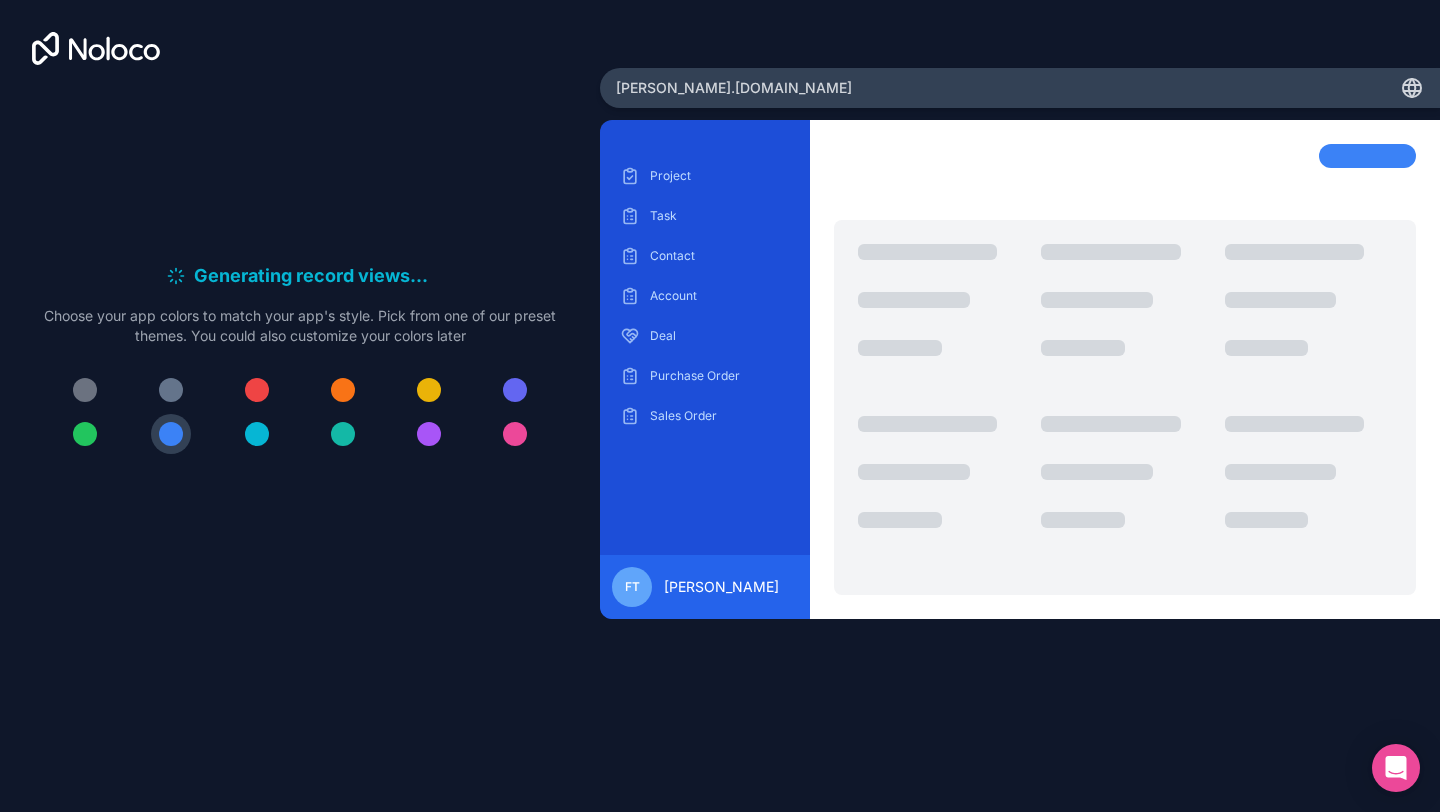 click 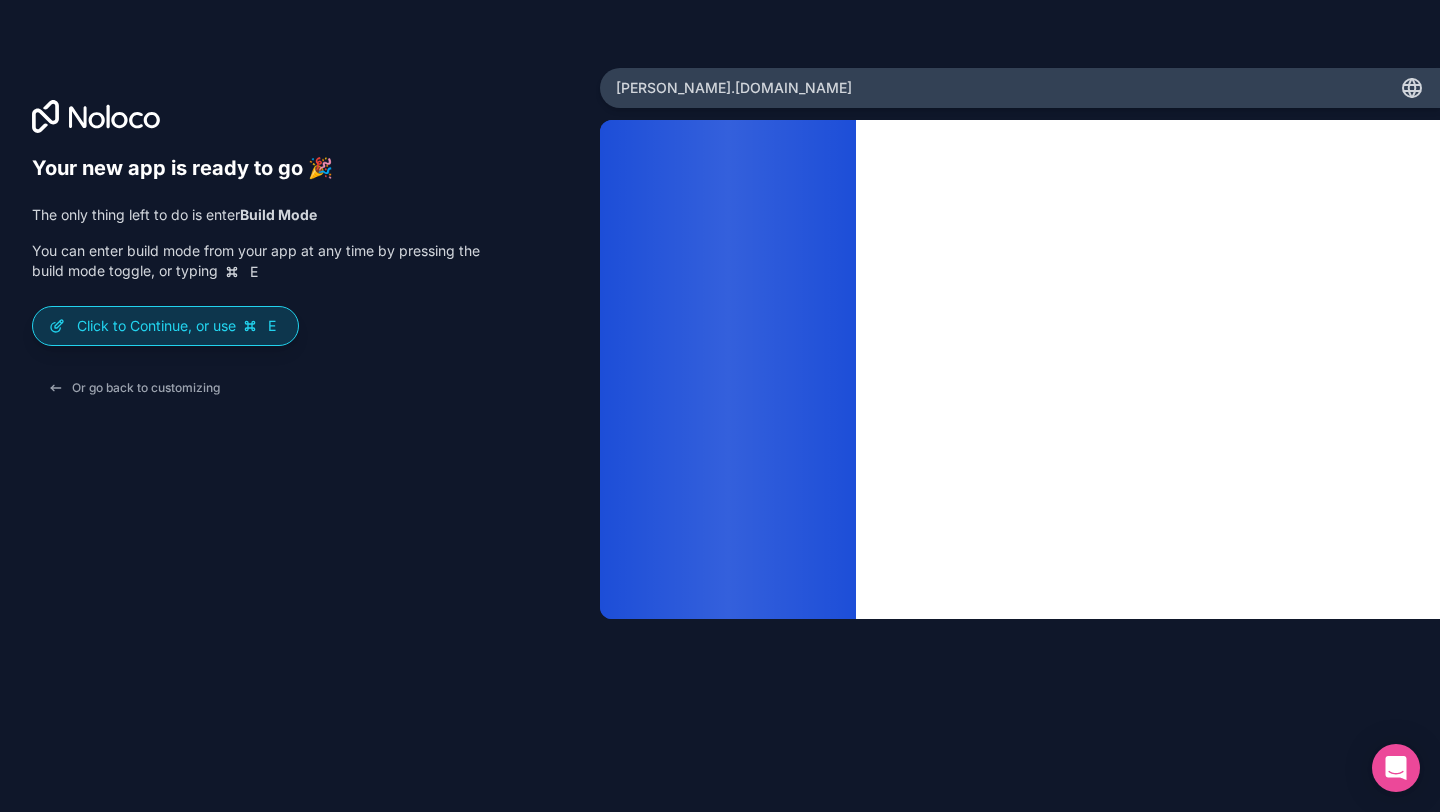 click on "Click to Continue, or use  E" at bounding box center [179, 326] 